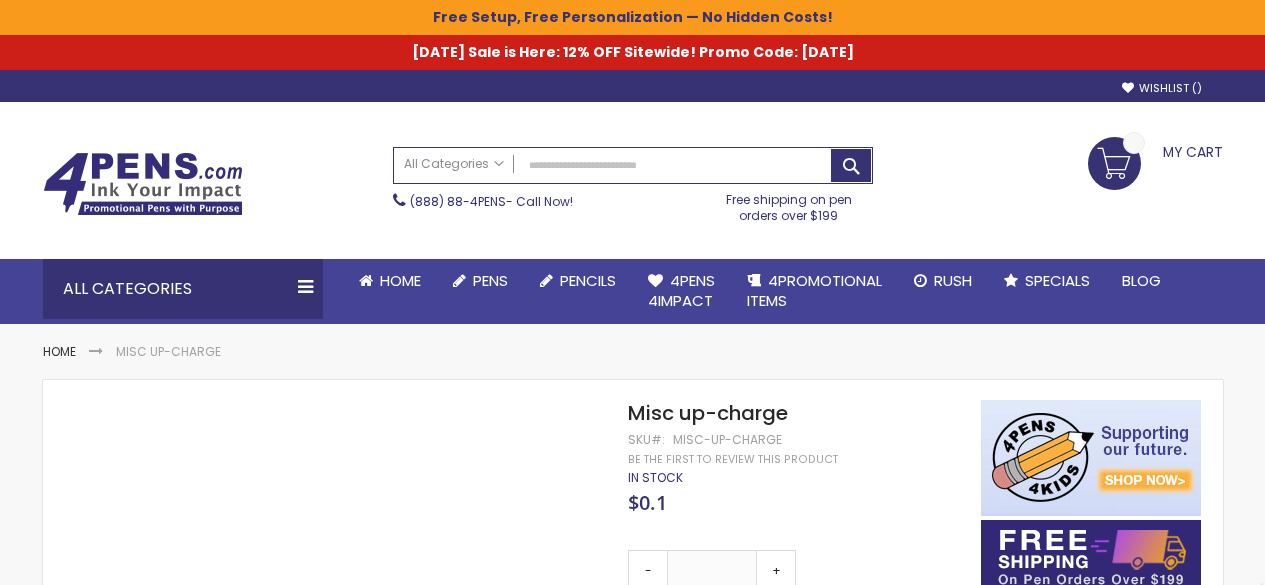 scroll, scrollTop: 206, scrollLeft: 0, axis: vertical 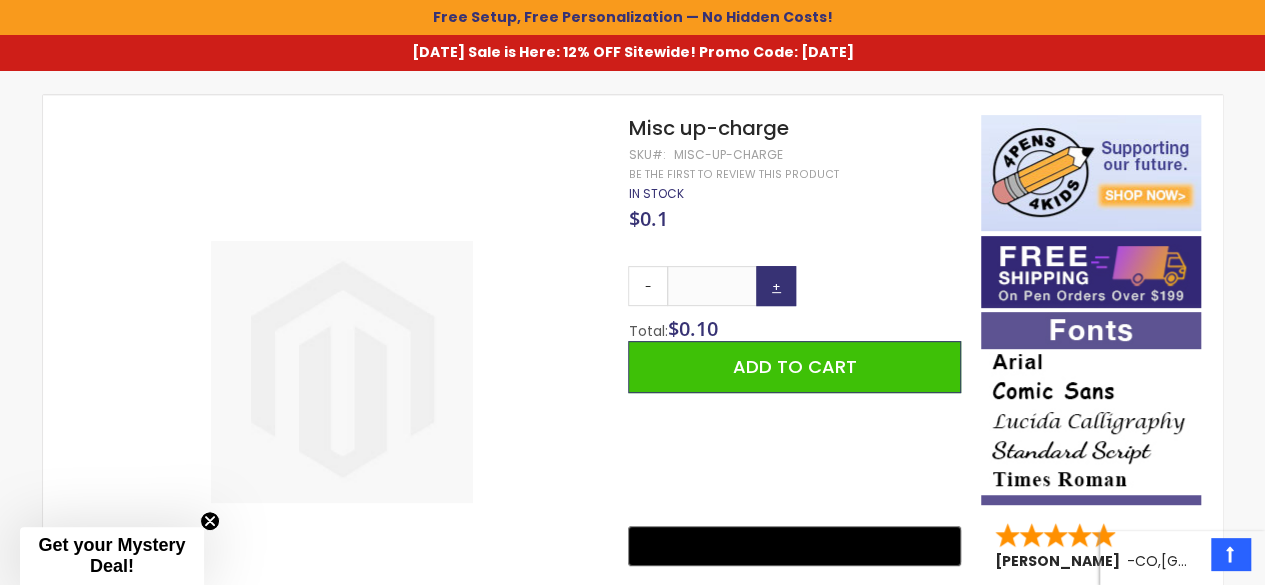 click on "+" at bounding box center [776, 286] 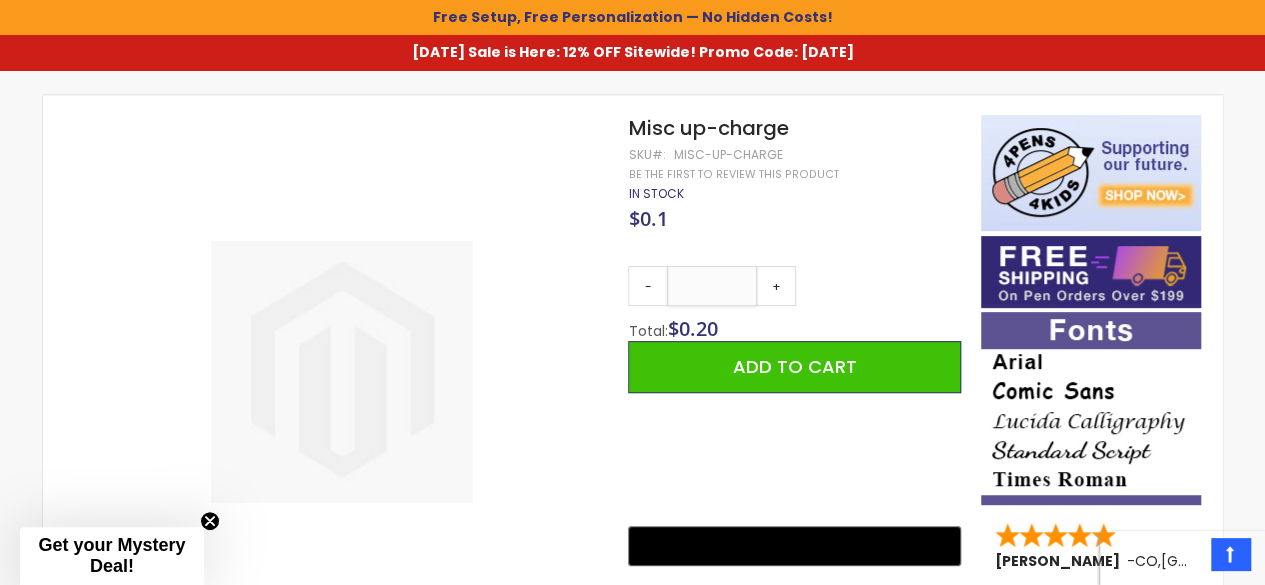 click on "*" at bounding box center [712, 286] 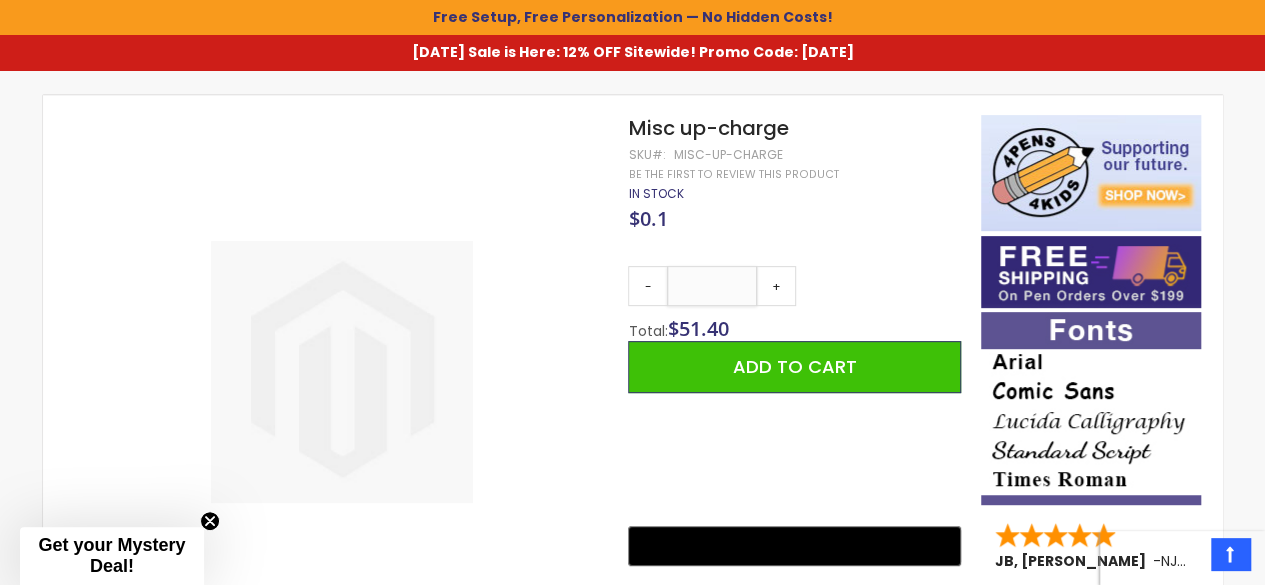type on "***" 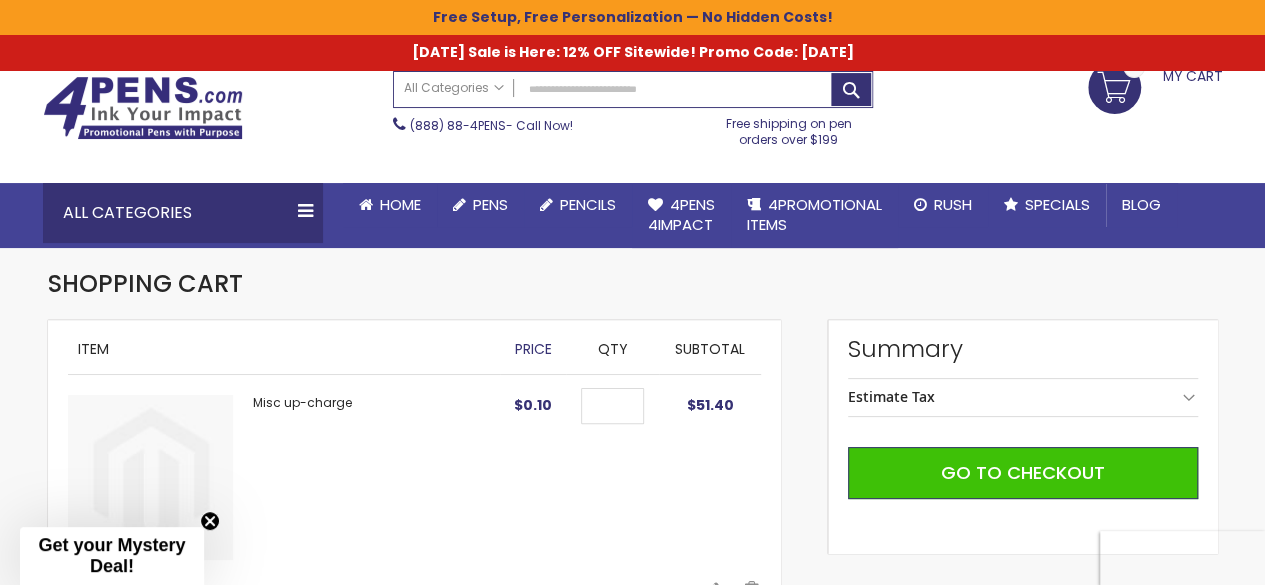 scroll, scrollTop: 140, scrollLeft: 0, axis: vertical 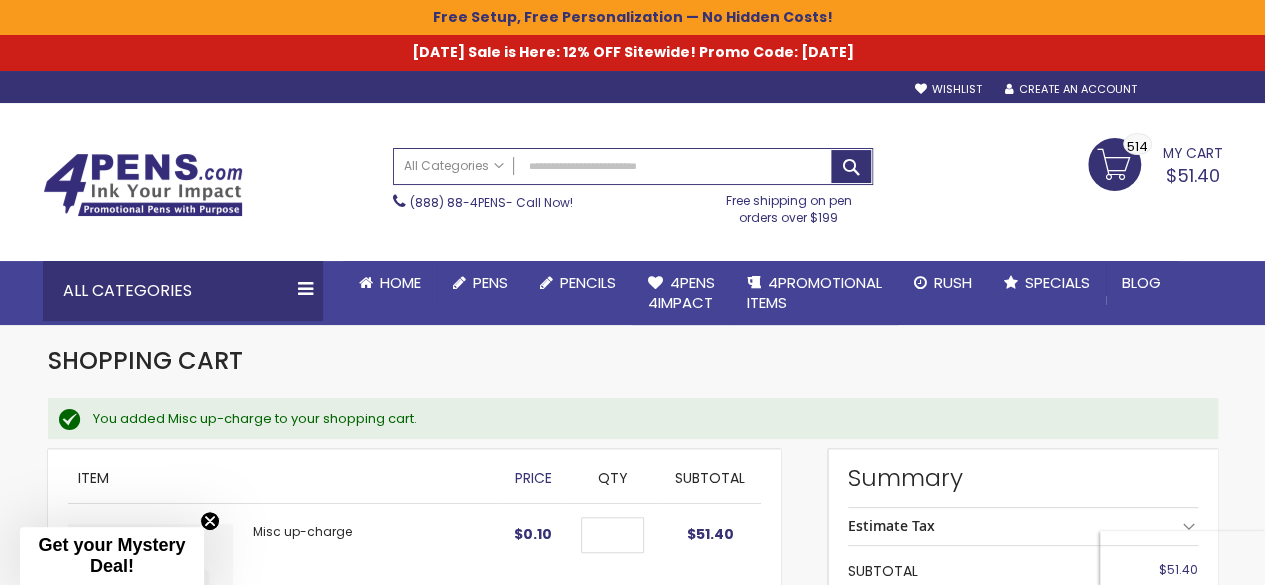 click on "Sign In" at bounding box center (1189, 90) 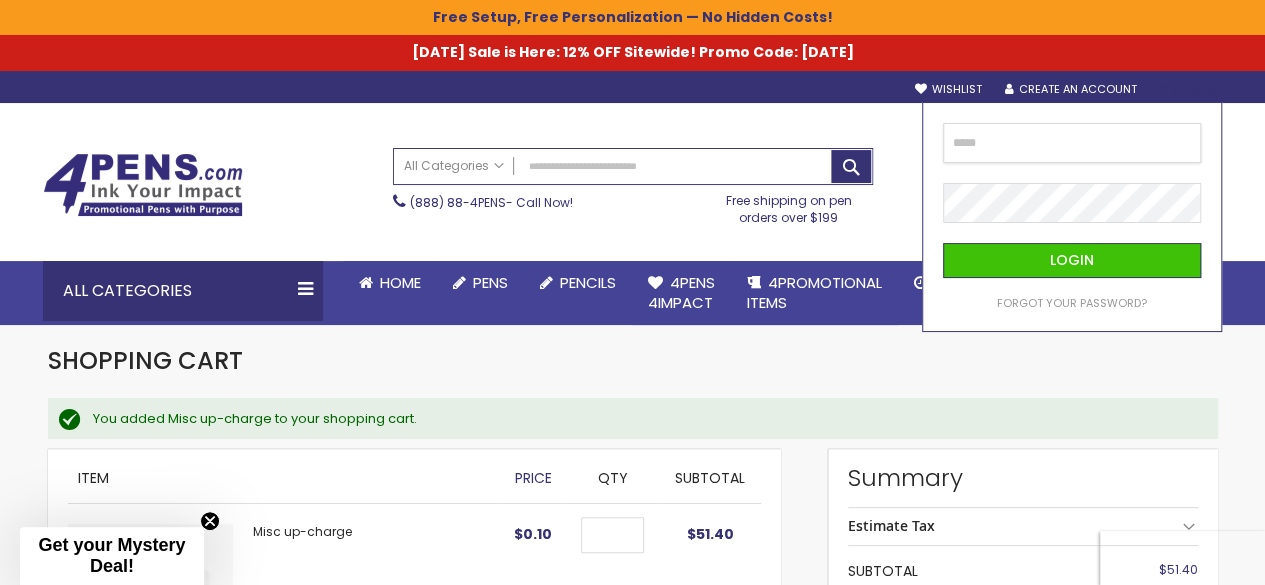 click at bounding box center [1072, 143] 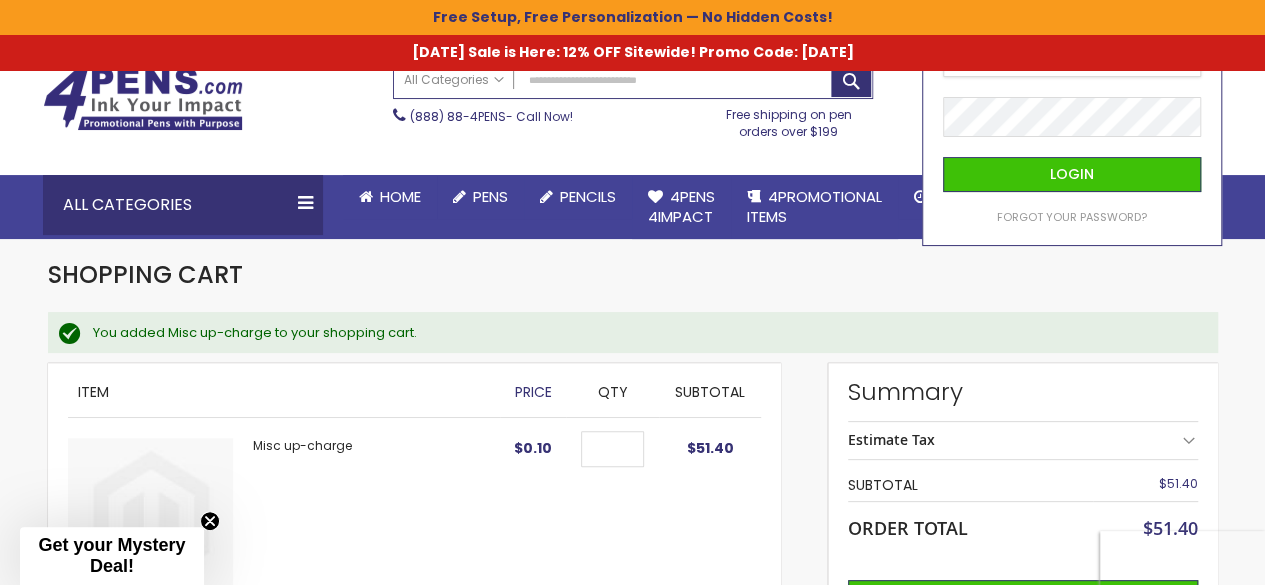 scroll, scrollTop: 0, scrollLeft: 0, axis: both 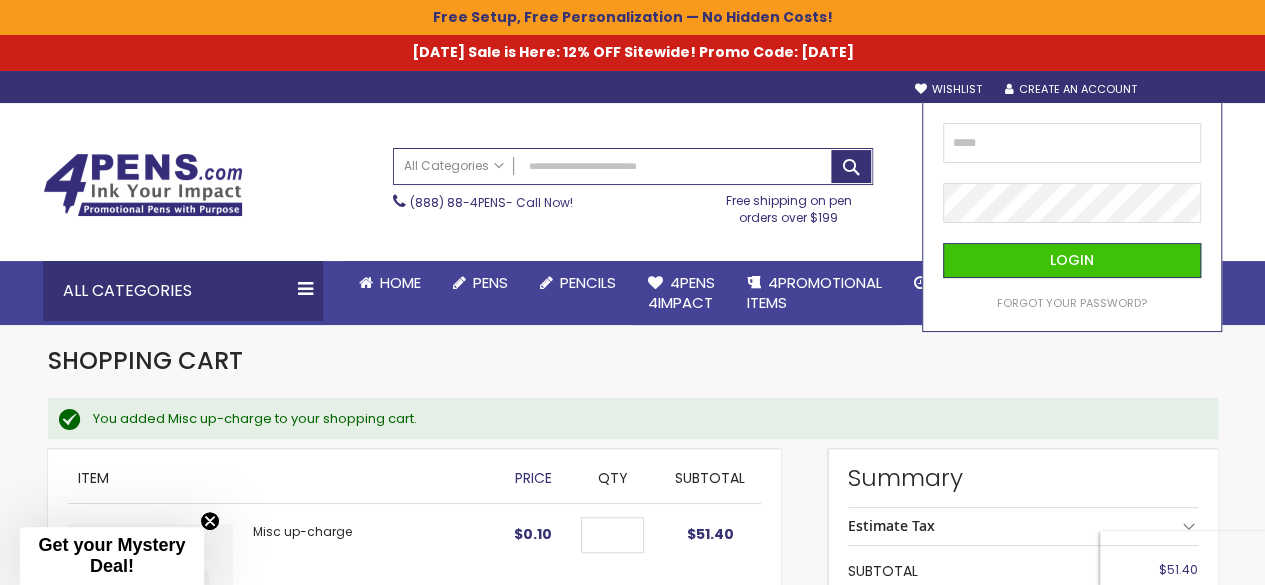 click on "My Cart
$51.40
514
514
items
My Cart
514
Close
514
Items in Cart
Cart Subtotal
$51.40
Go to Checkout
@import url(//fonts.googleapis.com/css?family=Google+Sans_old:500) ••••••" at bounding box center [1058, 163] 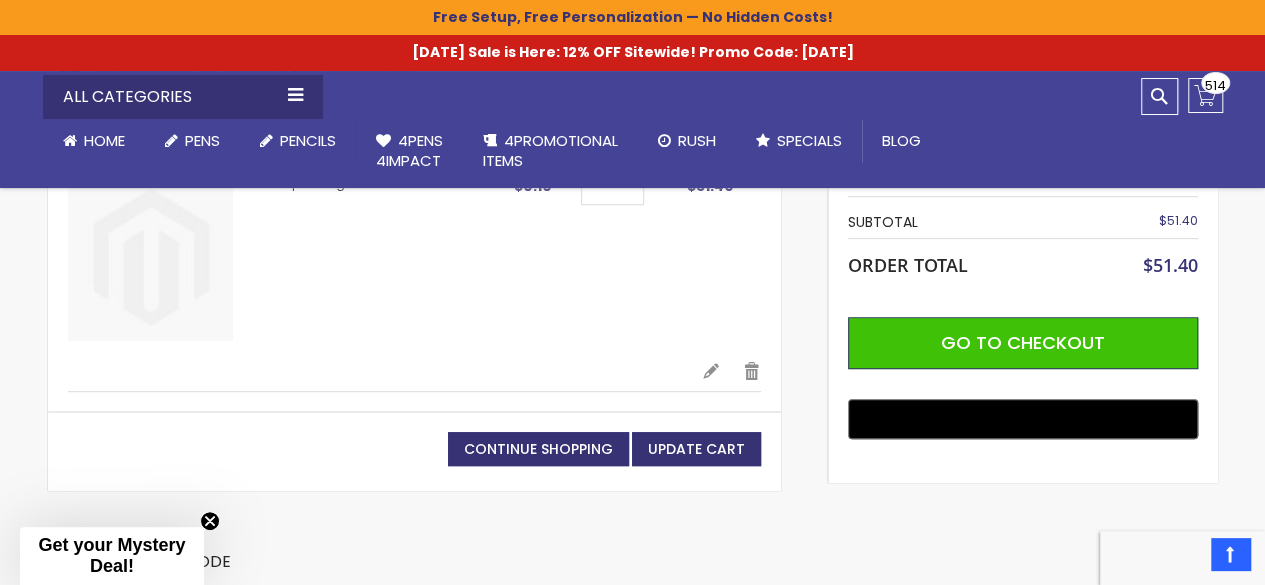 scroll, scrollTop: 357, scrollLeft: 0, axis: vertical 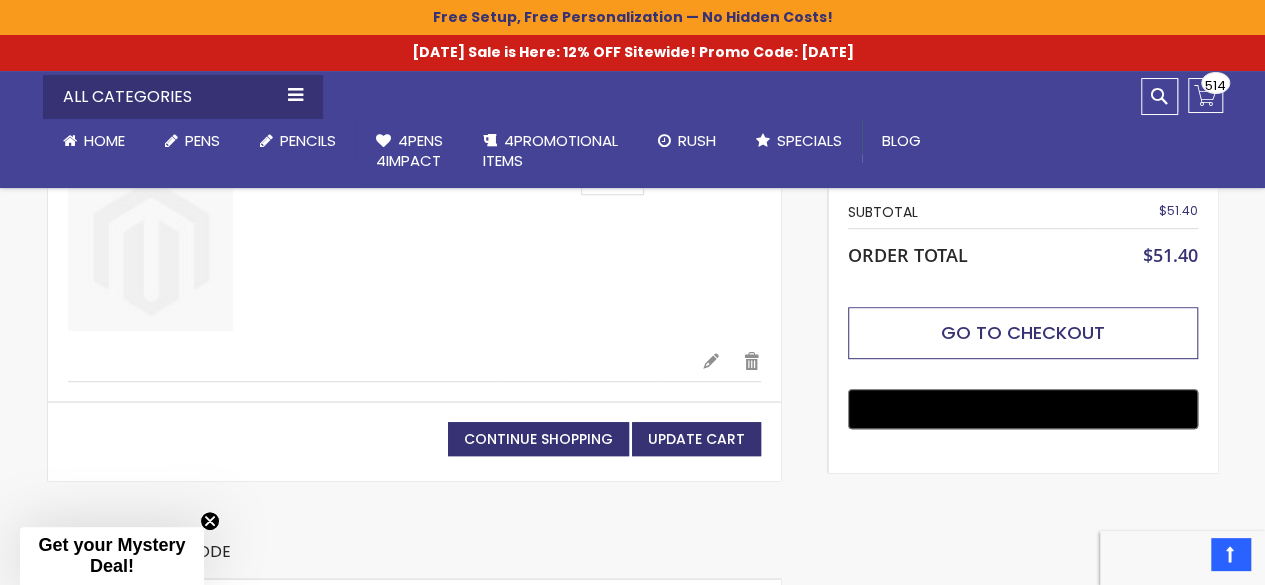 click on "Go to Checkout" at bounding box center (1023, 333) 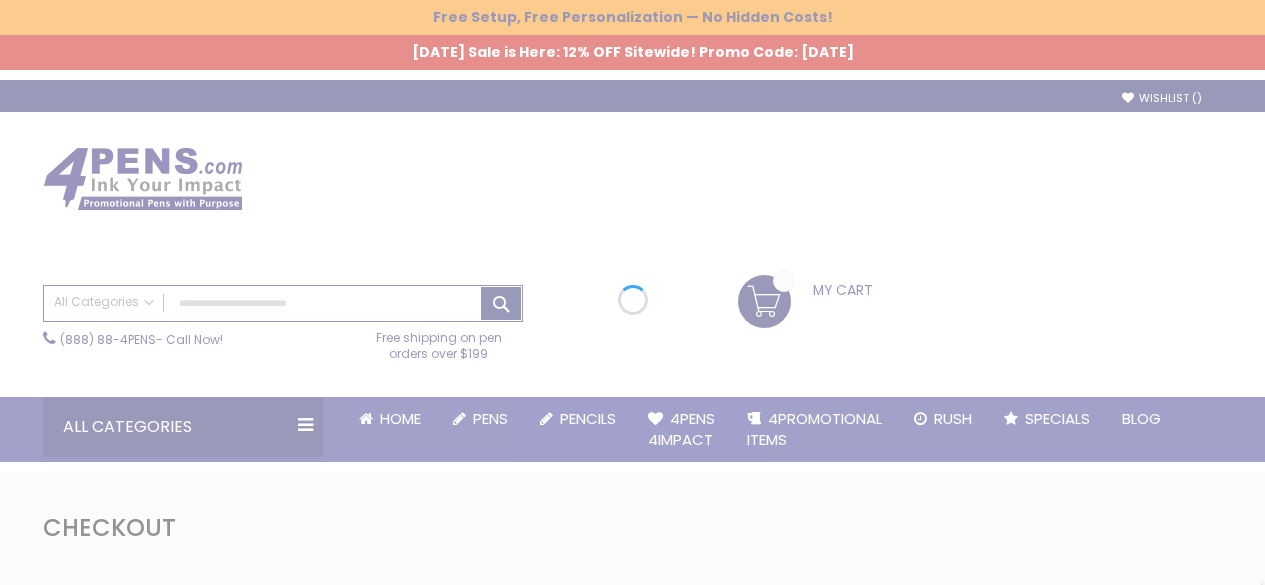scroll, scrollTop: 0, scrollLeft: 0, axis: both 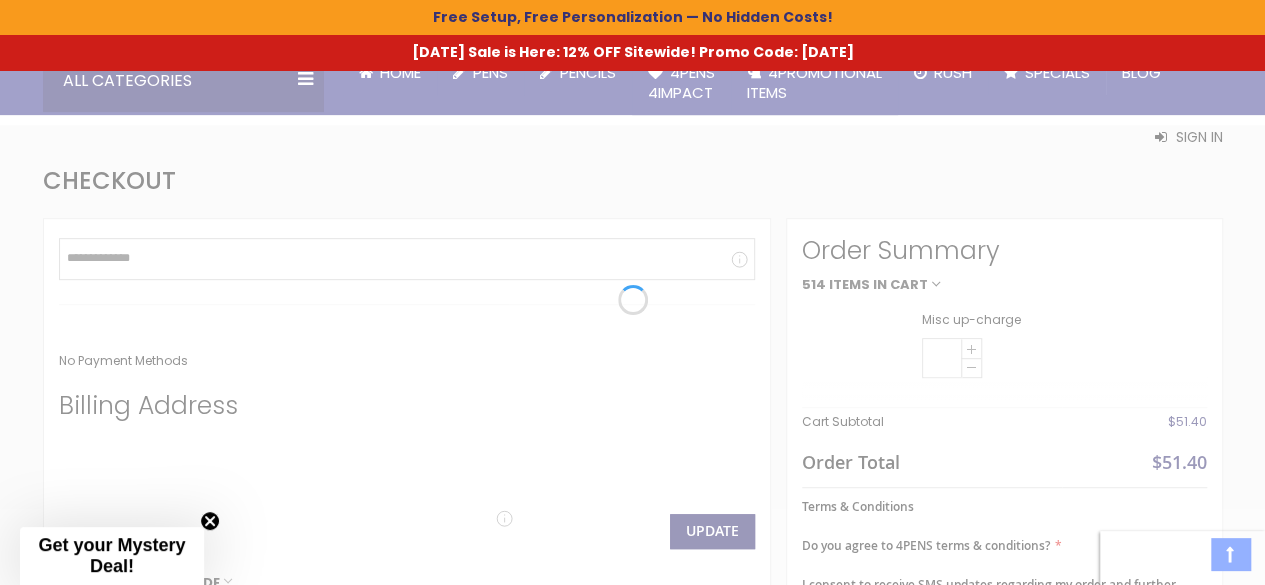 select on "*" 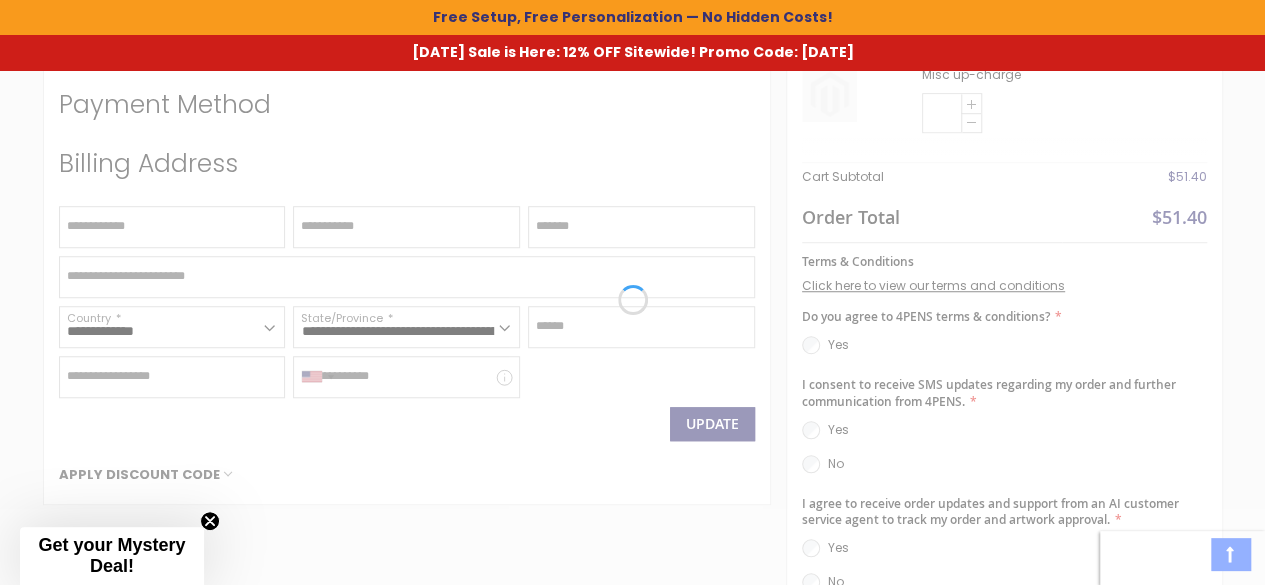 type 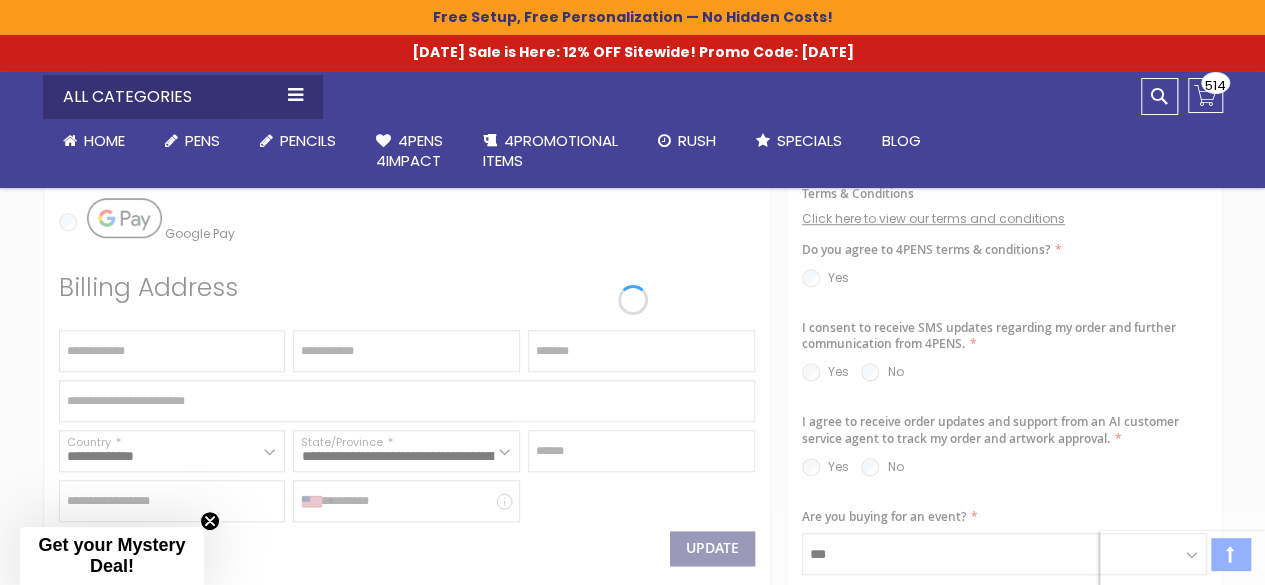 scroll, scrollTop: 663, scrollLeft: 0, axis: vertical 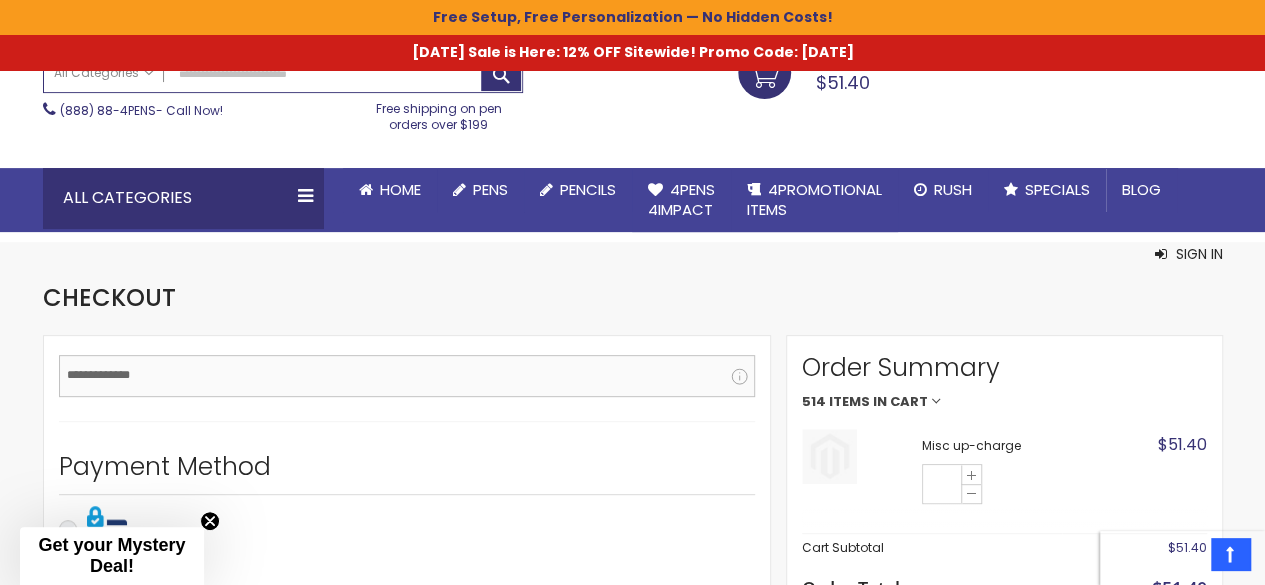 click on "Email Address" at bounding box center [407, 376] 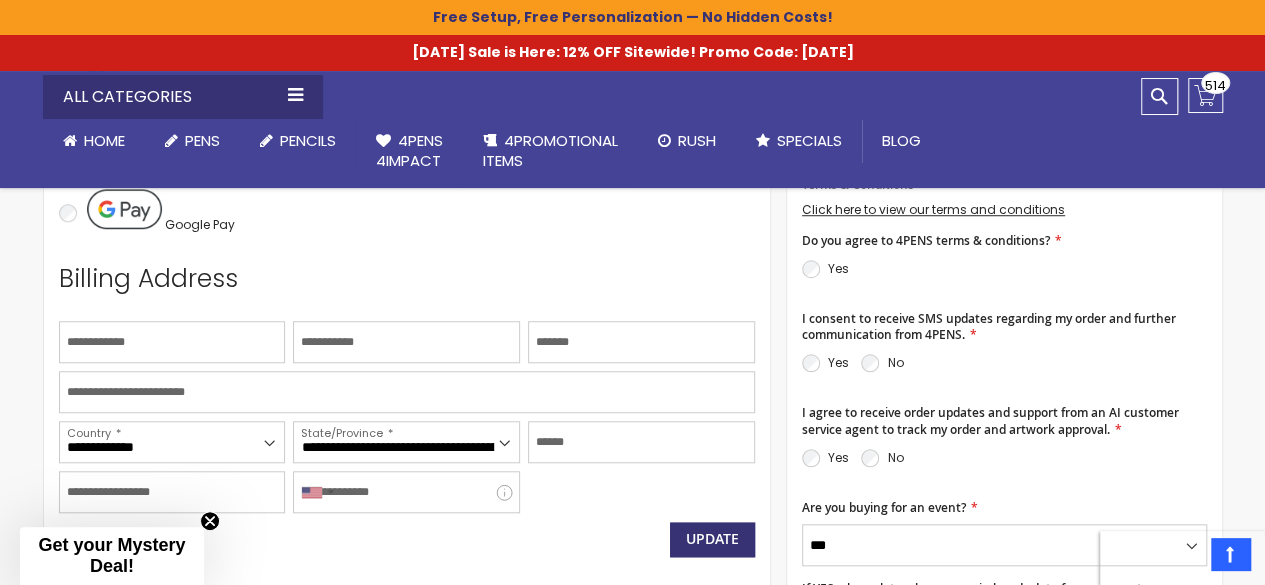 scroll, scrollTop: 669, scrollLeft: 0, axis: vertical 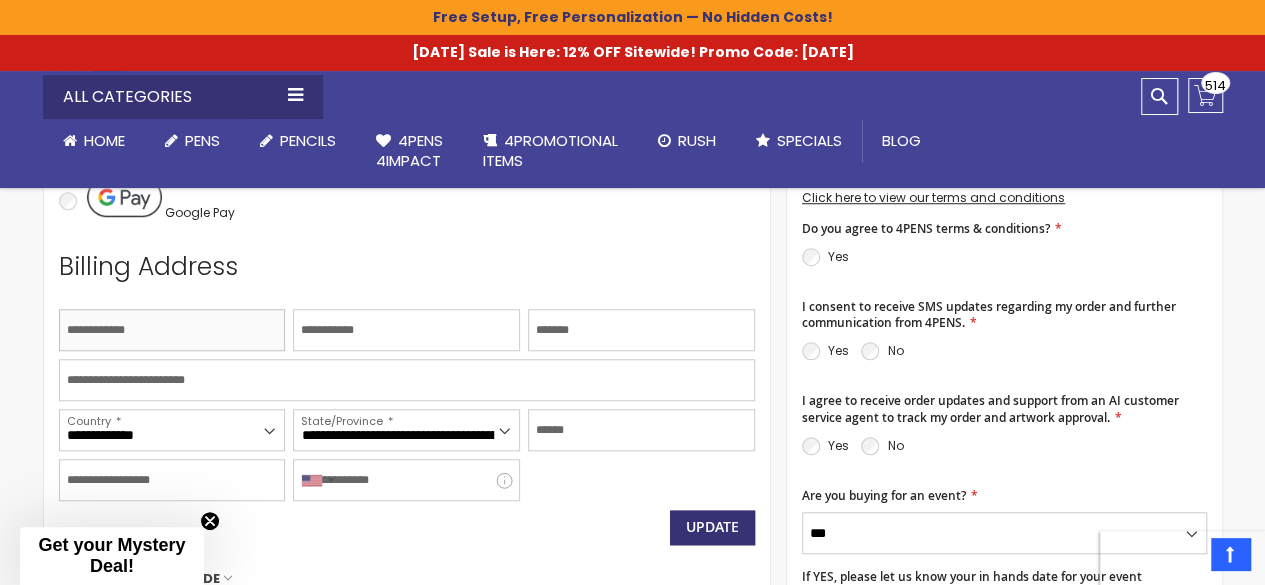 click on "First Name" at bounding box center [172, 330] 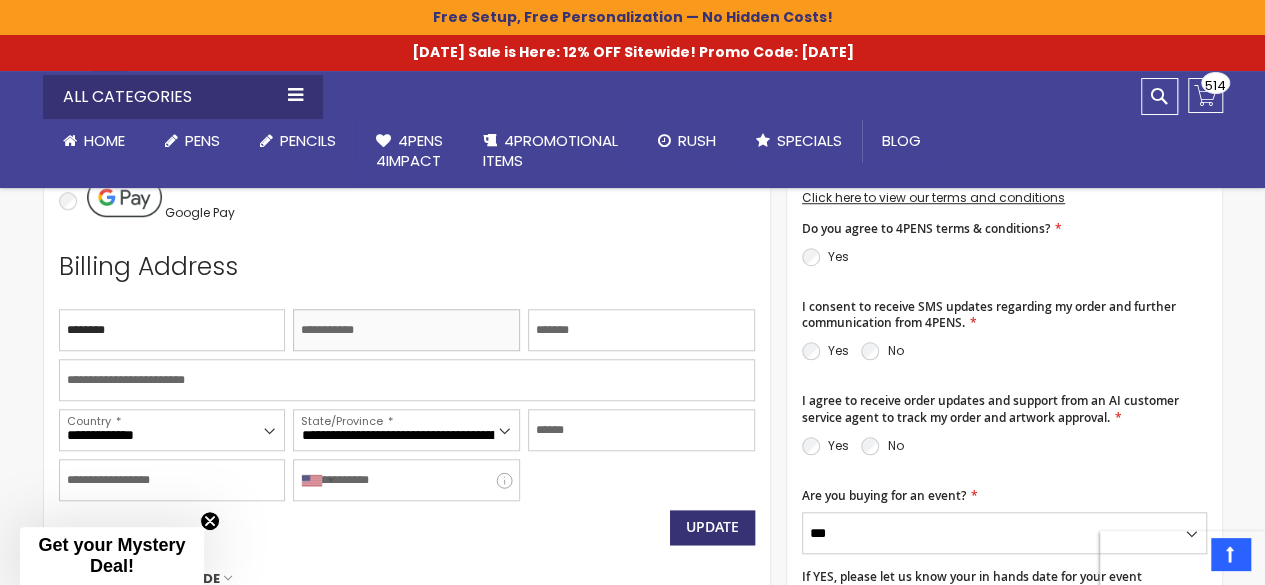type on "*****" 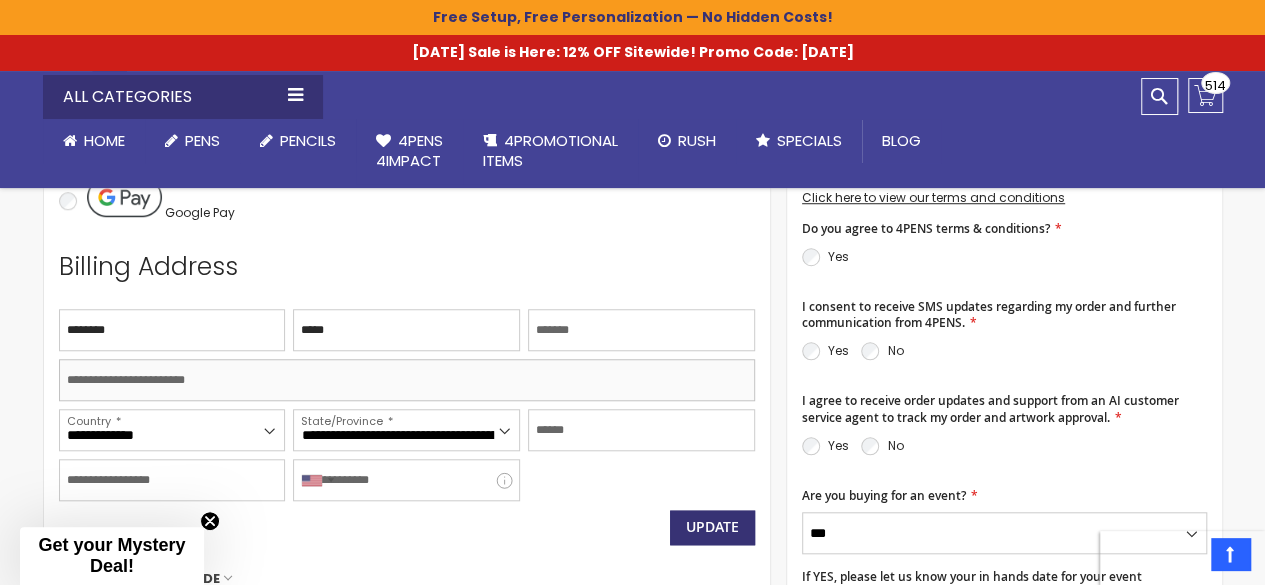 type on "**********" 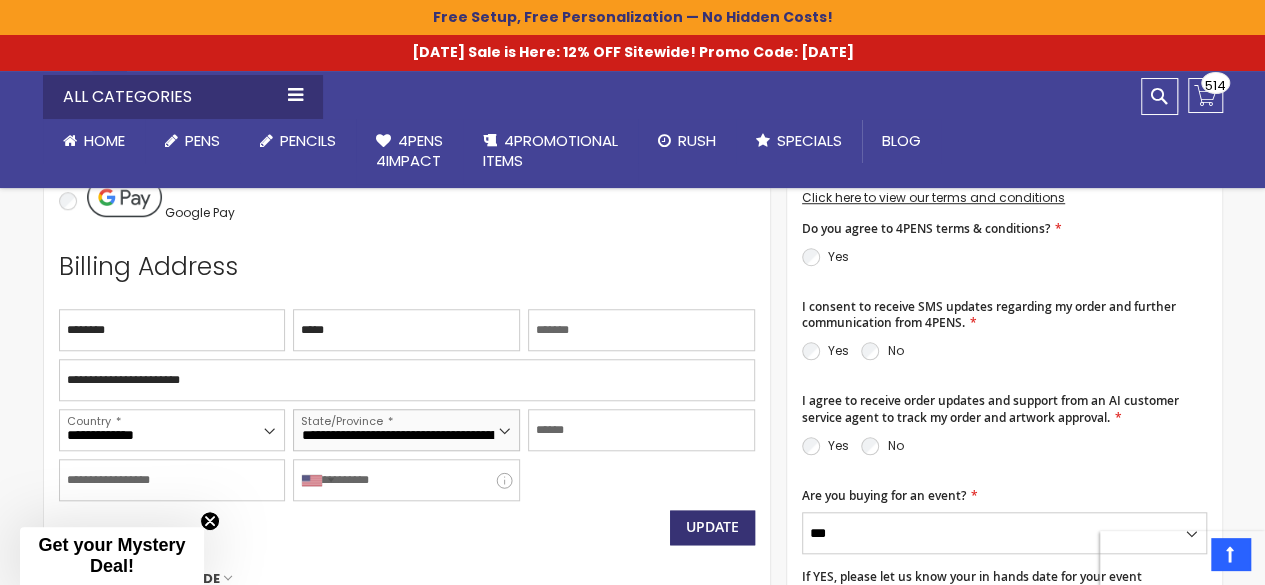 select on "**" 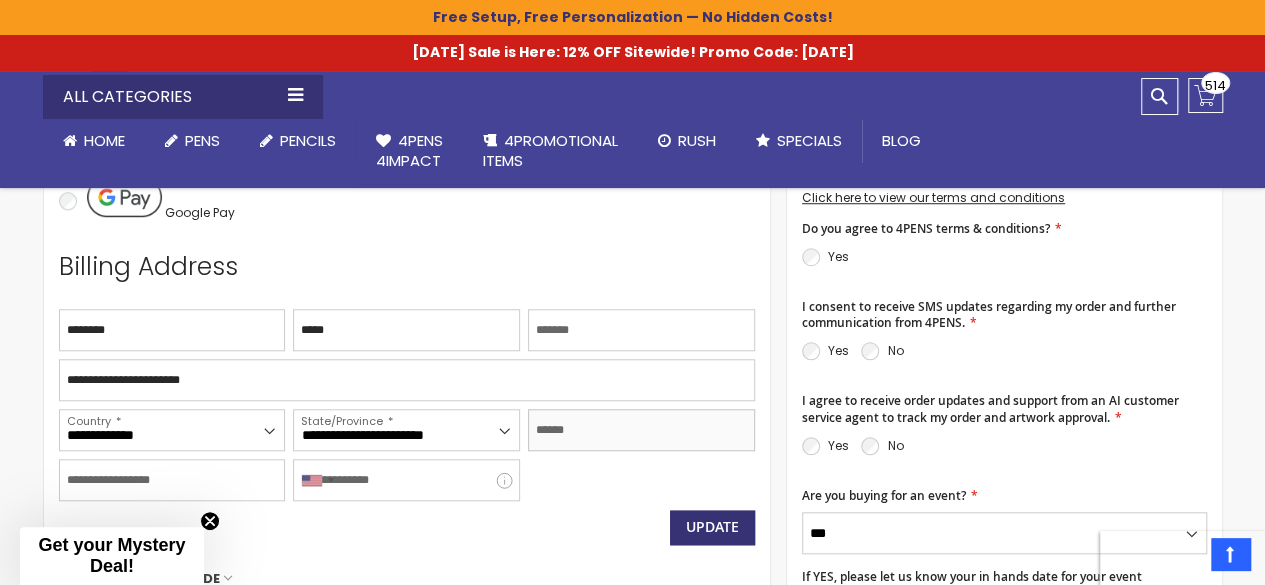 type on "******" 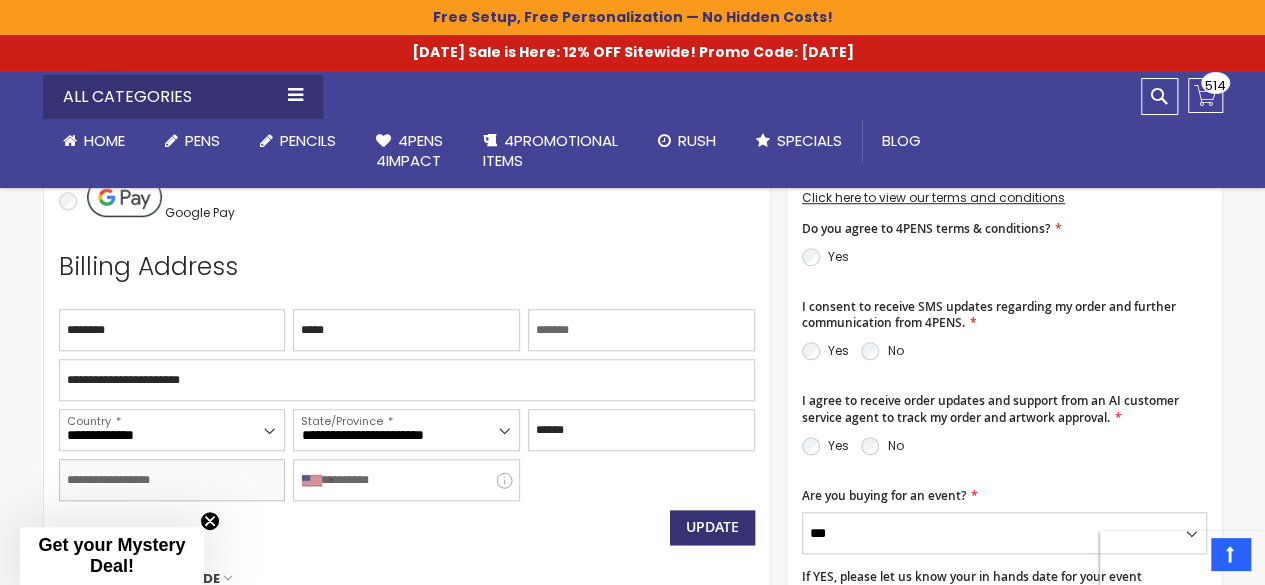 type on "*****" 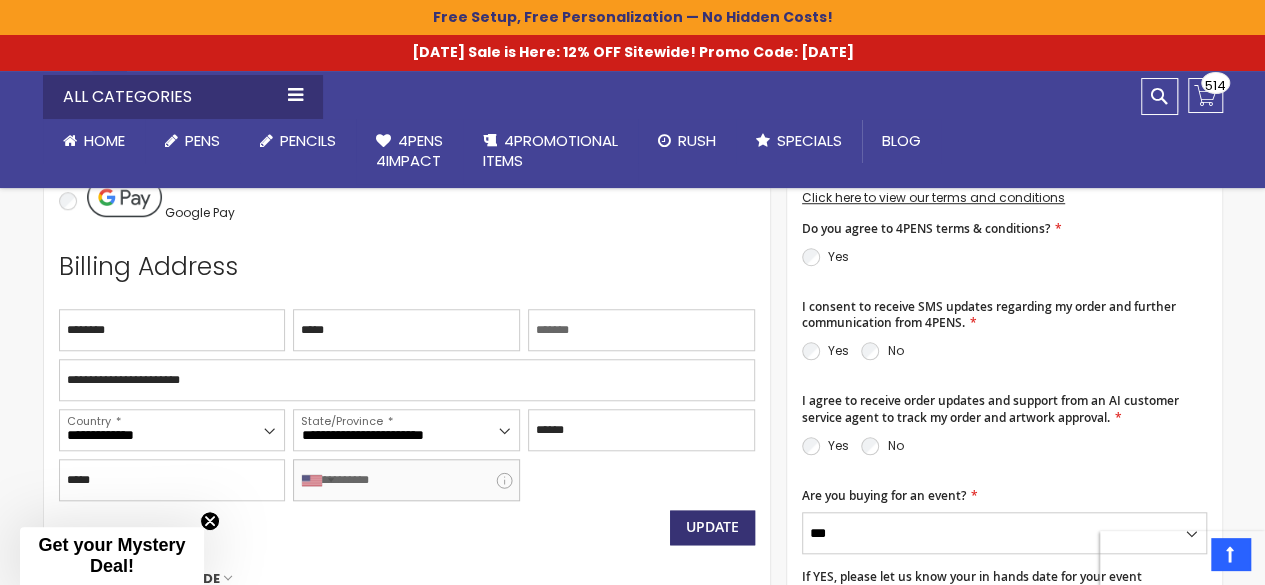 type on "**********" 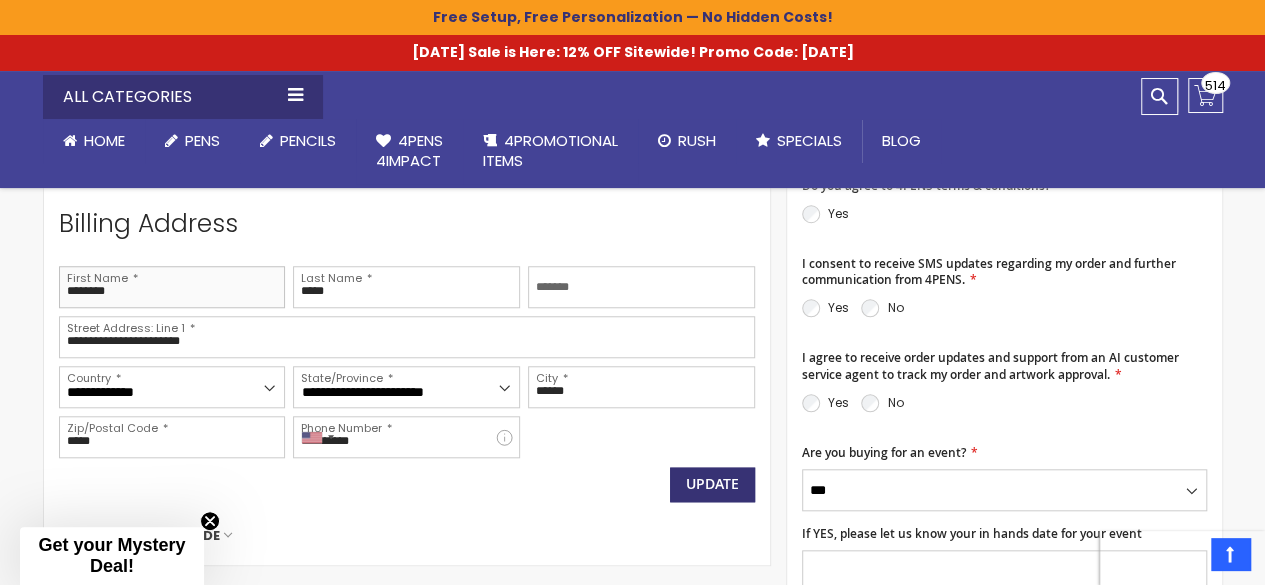 scroll, scrollTop: 714, scrollLeft: 0, axis: vertical 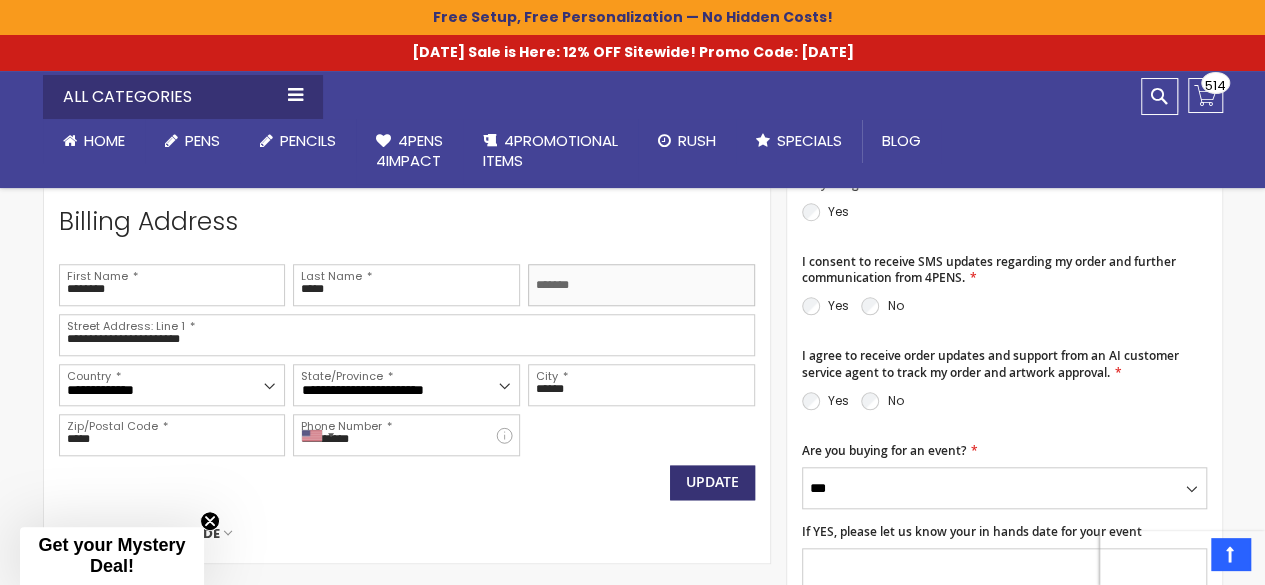 click on "Company" at bounding box center (641, 285) 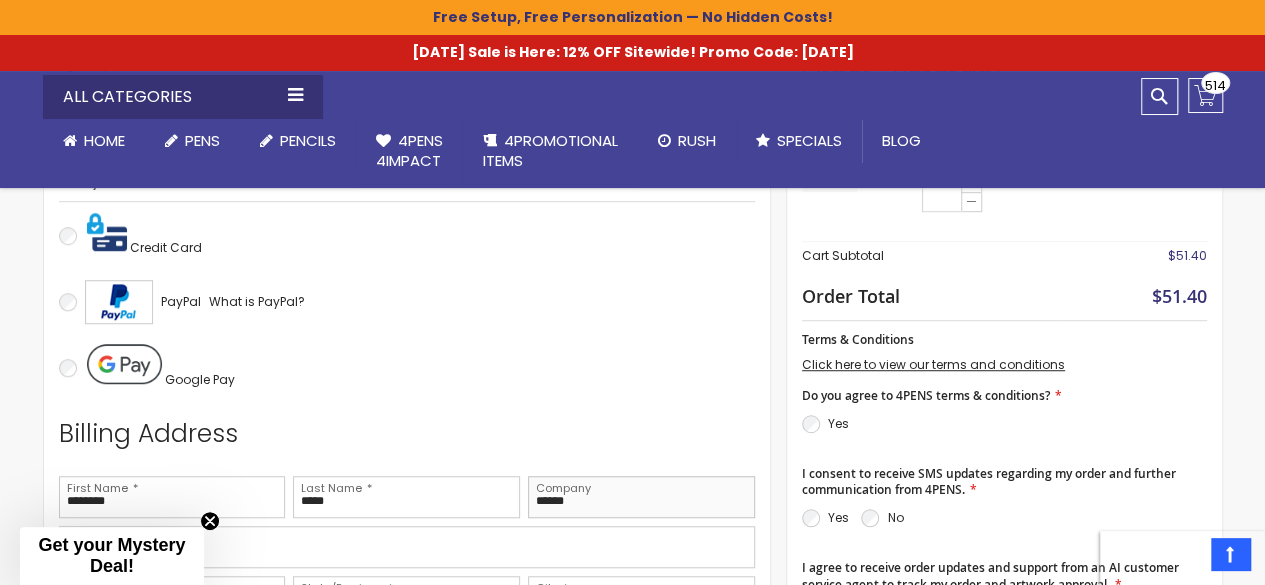 scroll, scrollTop: 501, scrollLeft: 0, axis: vertical 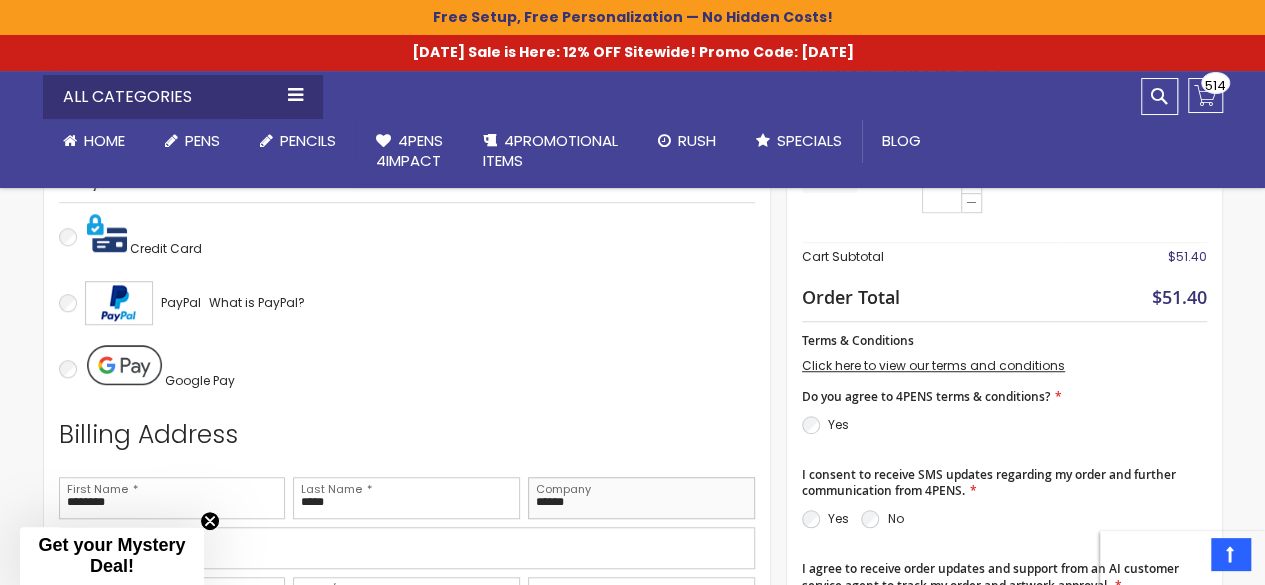 type on "******" 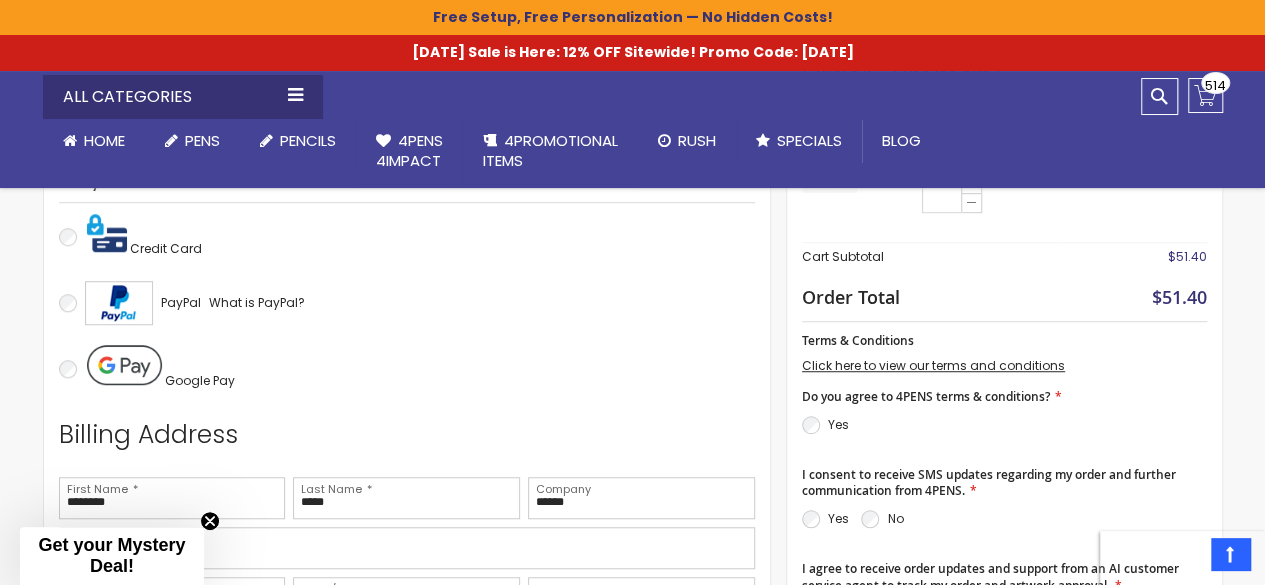 click on "Yes" at bounding box center [838, 424] 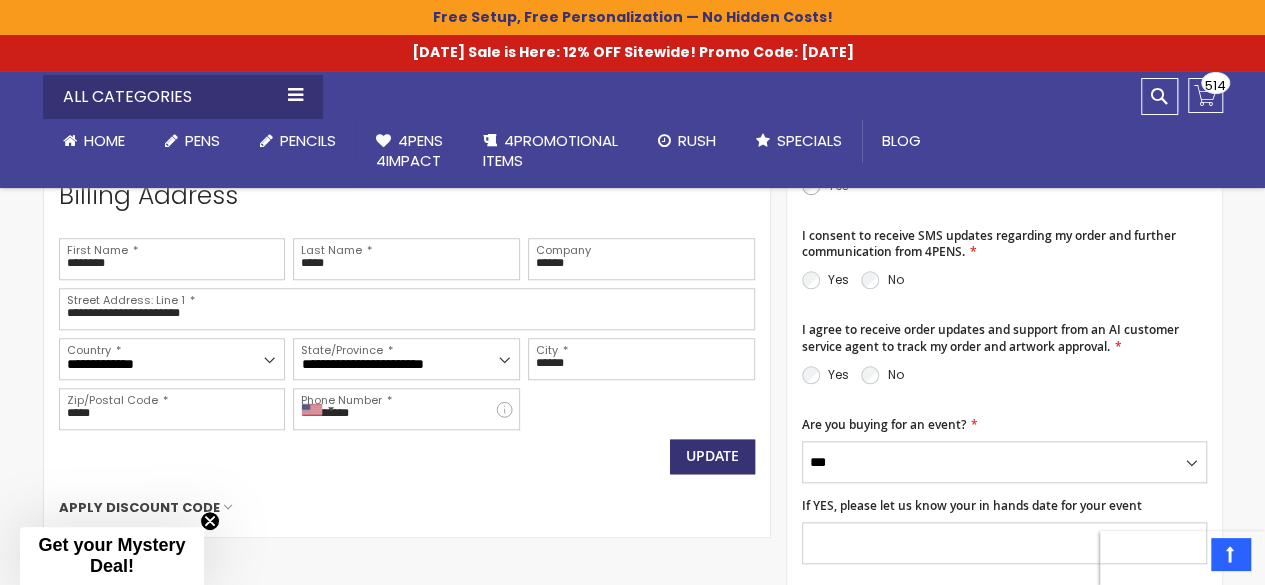 scroll, scrollTop: 741, scrollLeft: 0, axis: vertical 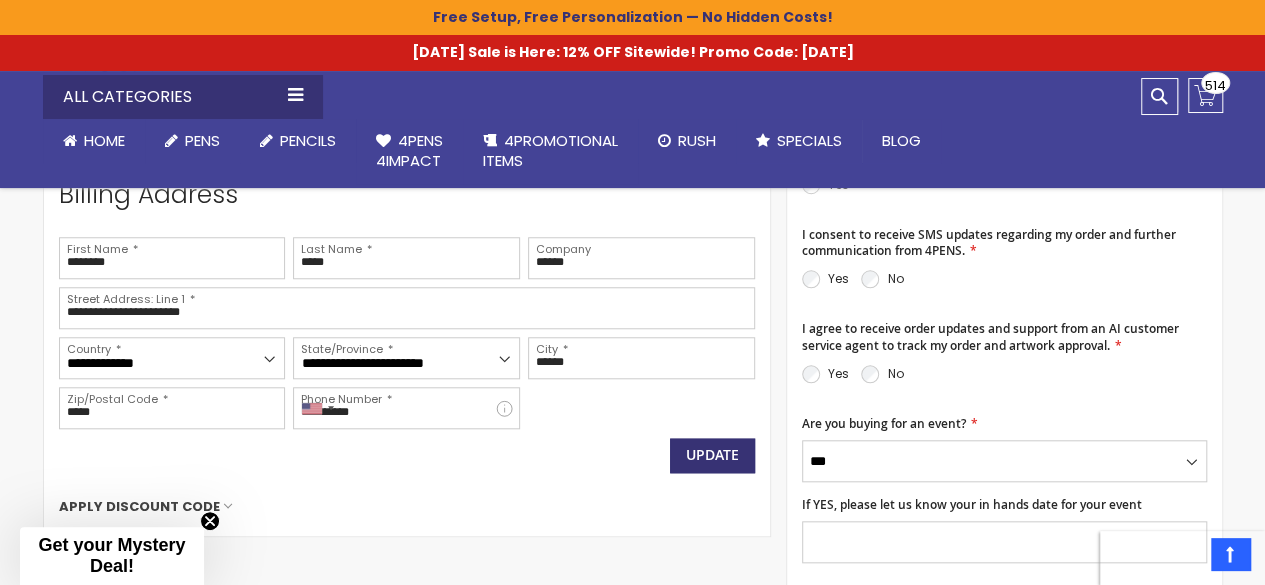 click on "Yes" at bounding box center [825, 374] 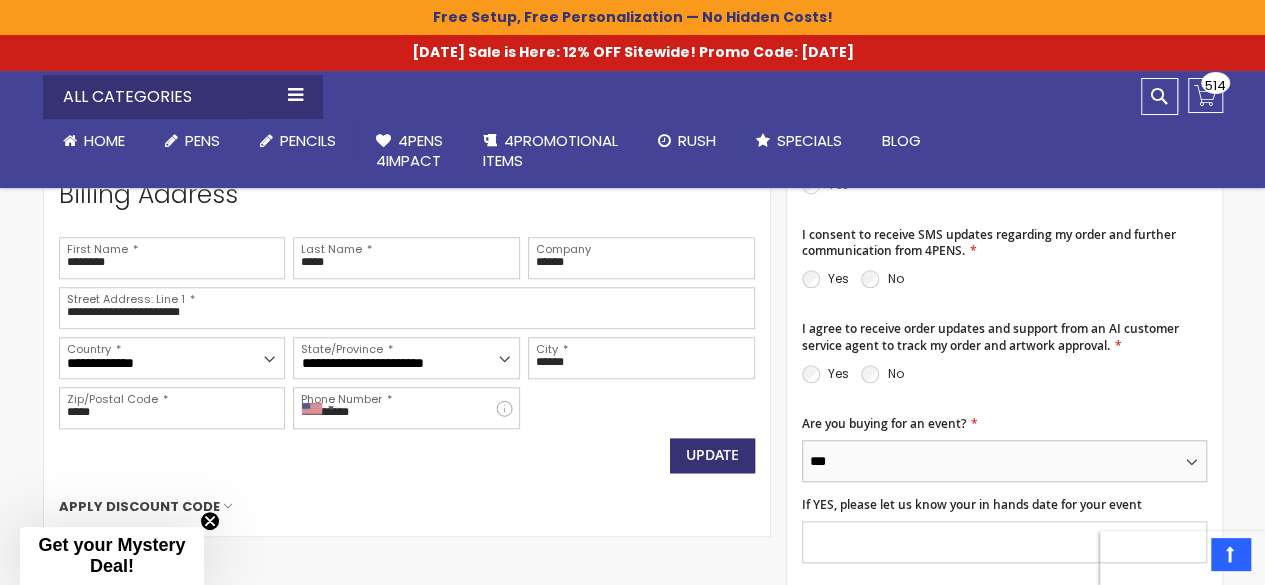 click on "*** **" at bounding box center [1004, 461] 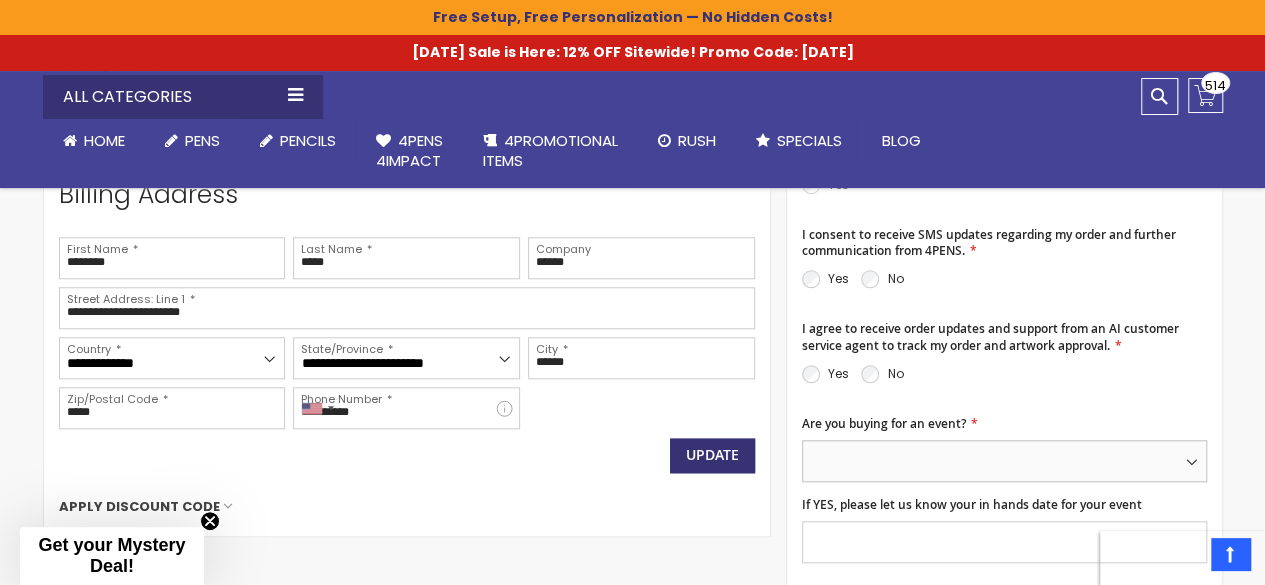 click on "*** **" at bounding box center [1004, 461] 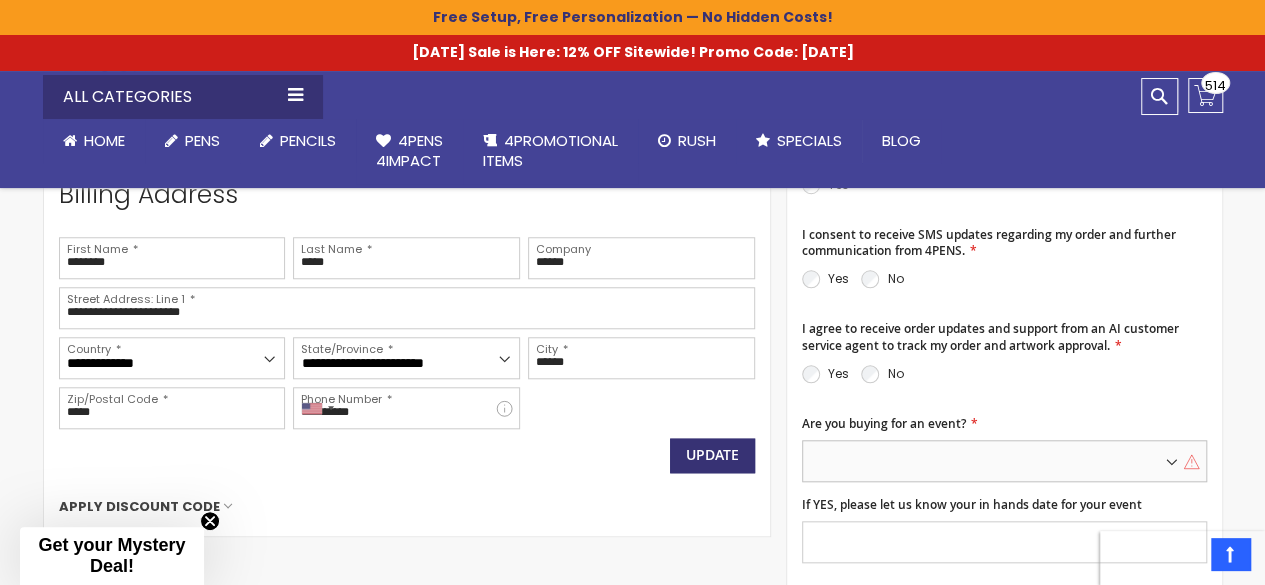 click on "*** **" at bounding box center [1004, 461] 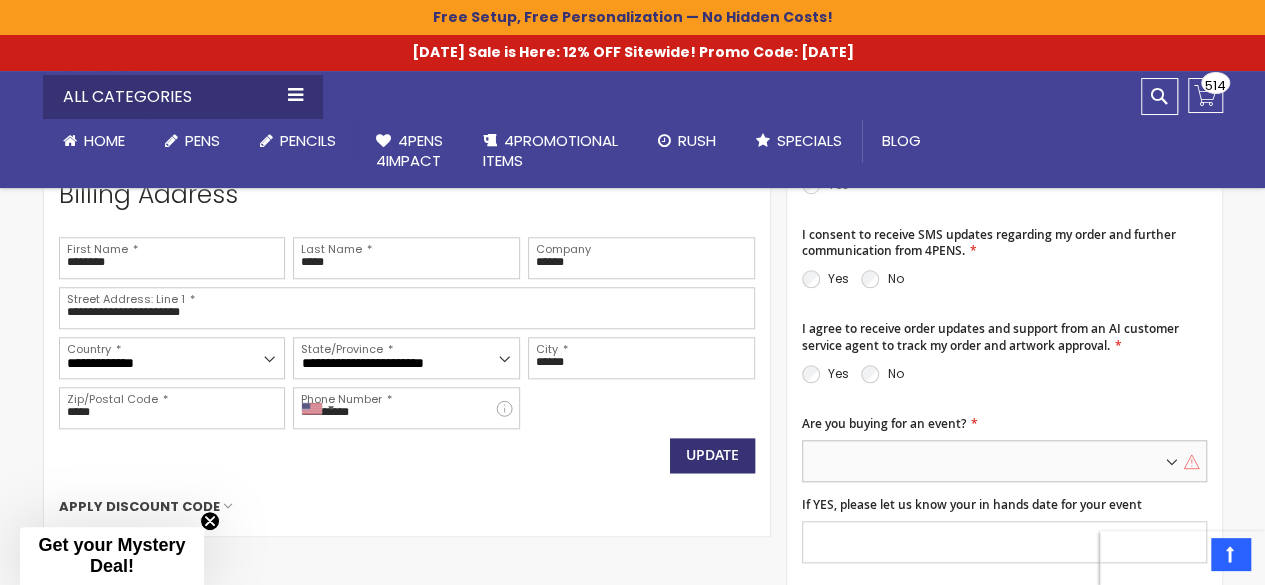 select on "*" 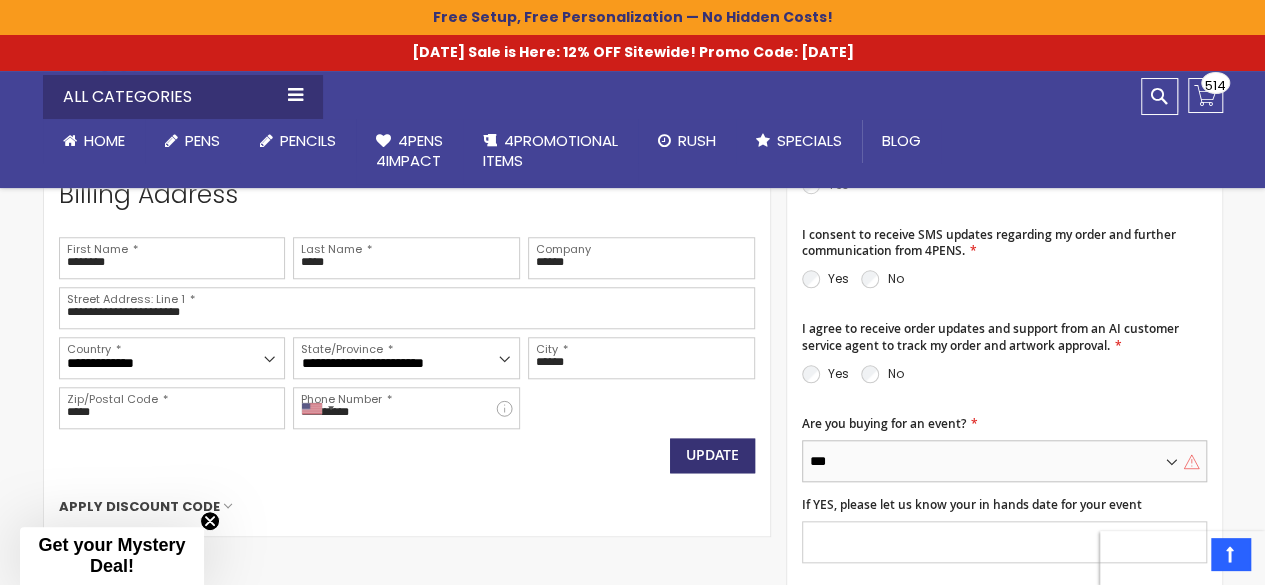 click on "*** **" at bounding box center (1004, 461) 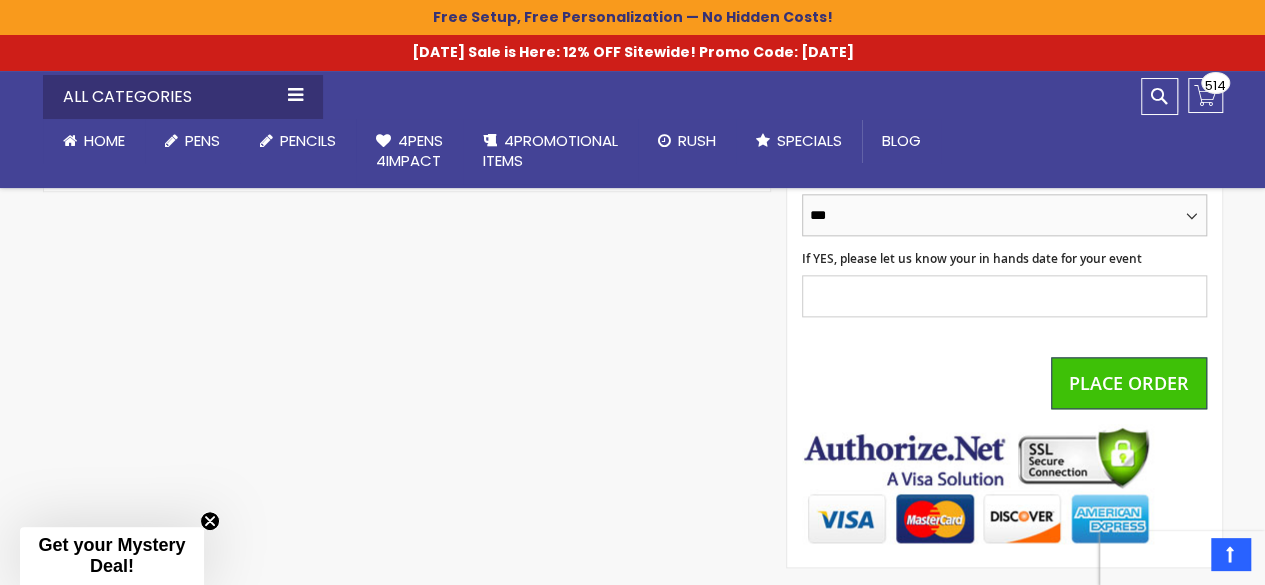 scroll, scrollTop: 1087, scrollLeft: 0, axis: vertical 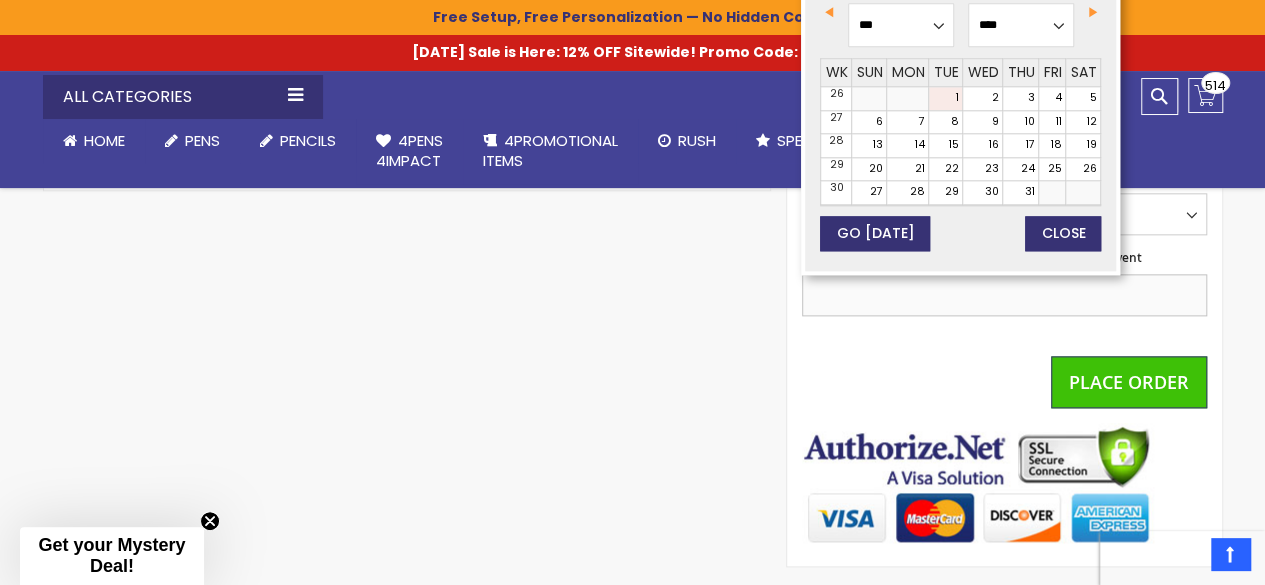 click on "If YES, please let us know your in hands date for your event" at bounding box center (1004, 295) 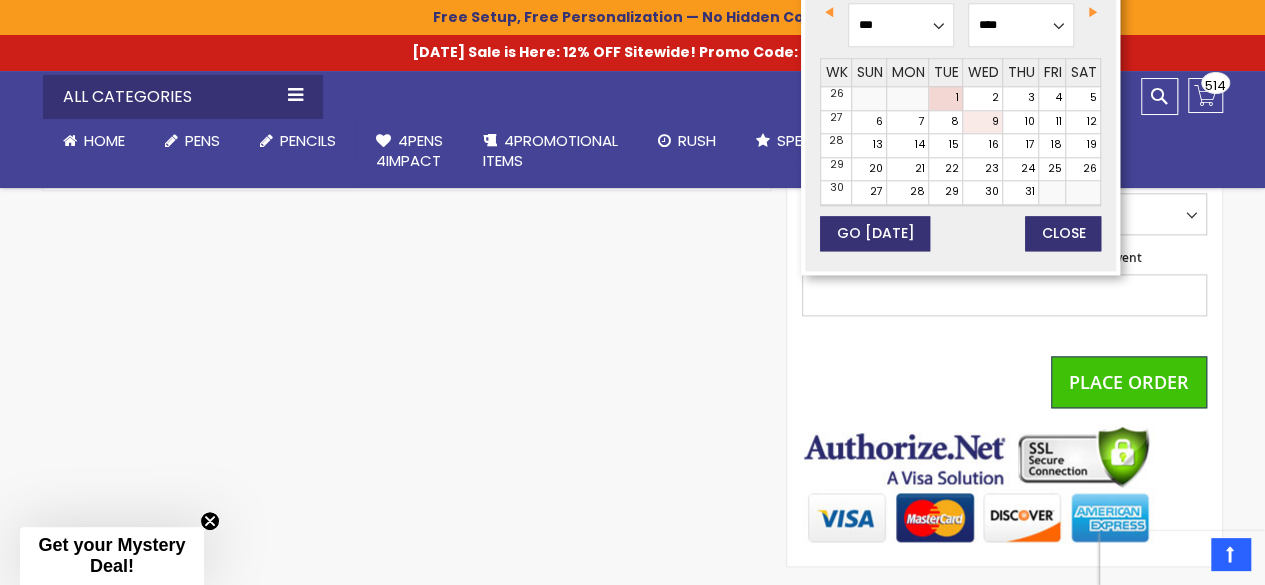 click on "9" at bounding box center (982, 122) 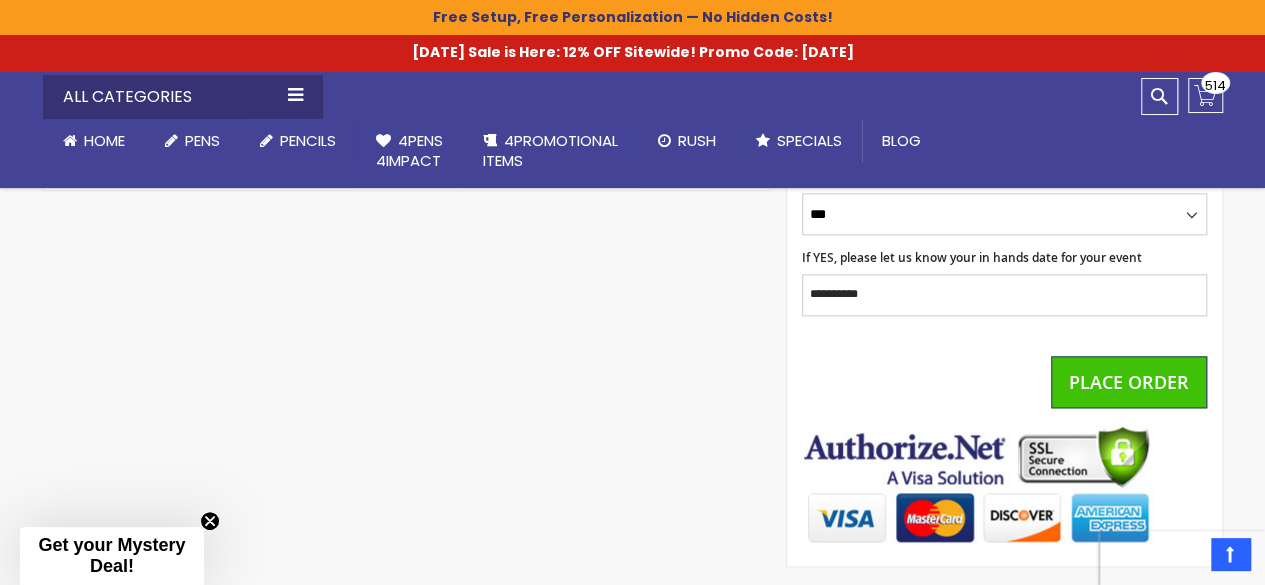 scroll, scrollTop: 1045, scrollLeft: 0, axis: vertical 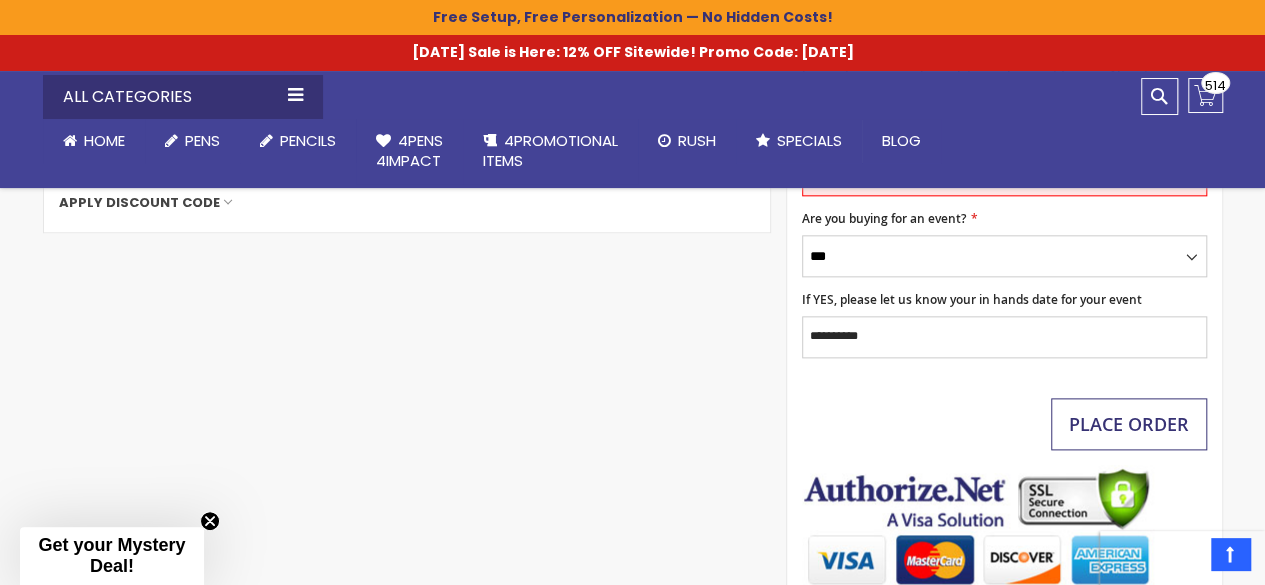click on "Place Order" at bounding box center [1129, 424] 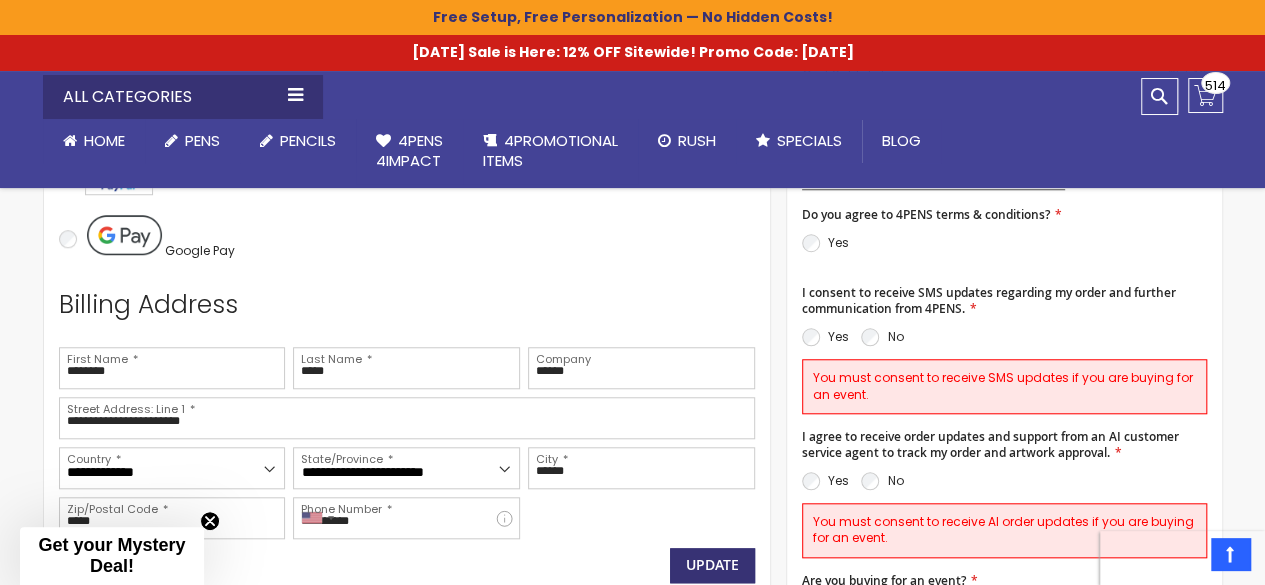 scroll, scrollTop: 684, scrollLeft: 0, axis: vertical 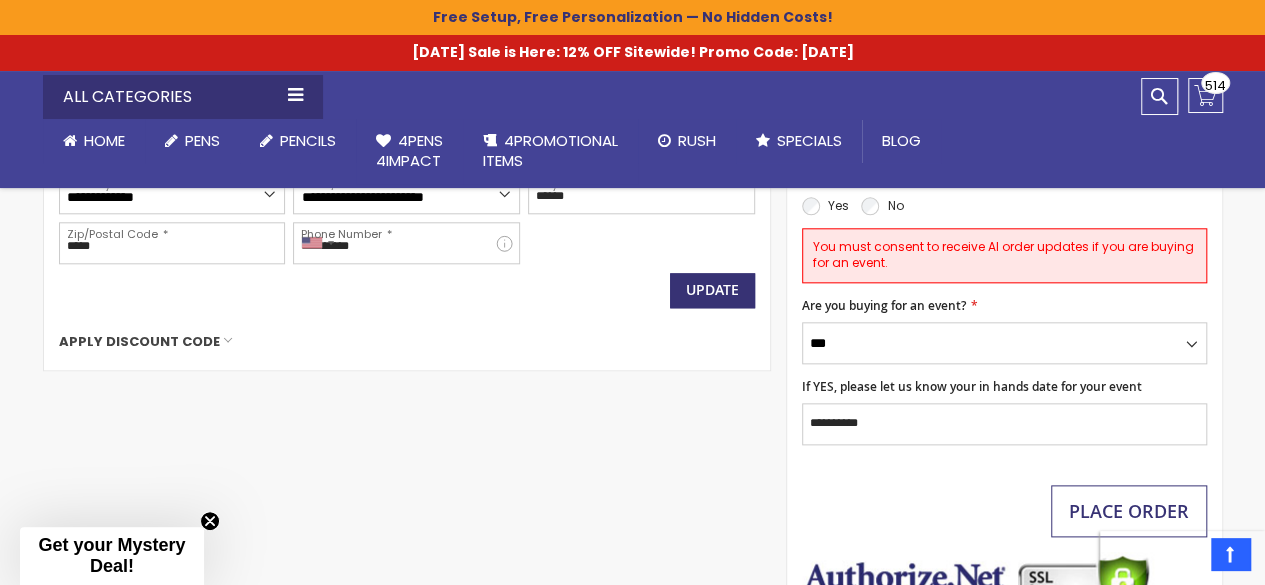 click on "Place Order" at bounding box center [1129, 511] 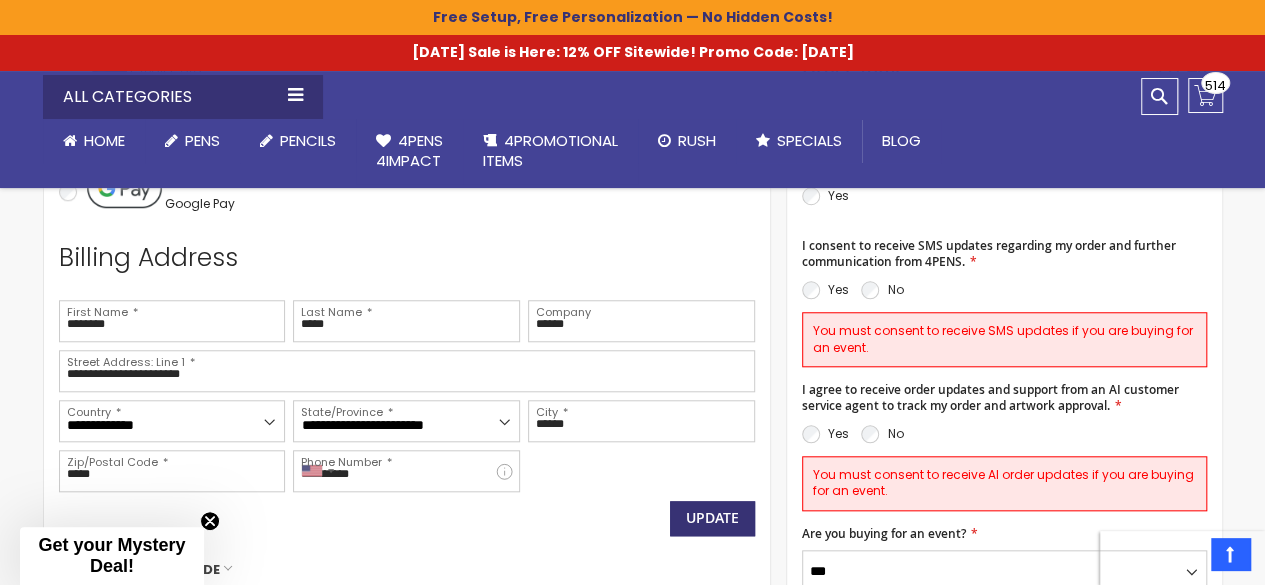 scroll, scrollTop: 632, scrollLeft: 0, axis: vertical 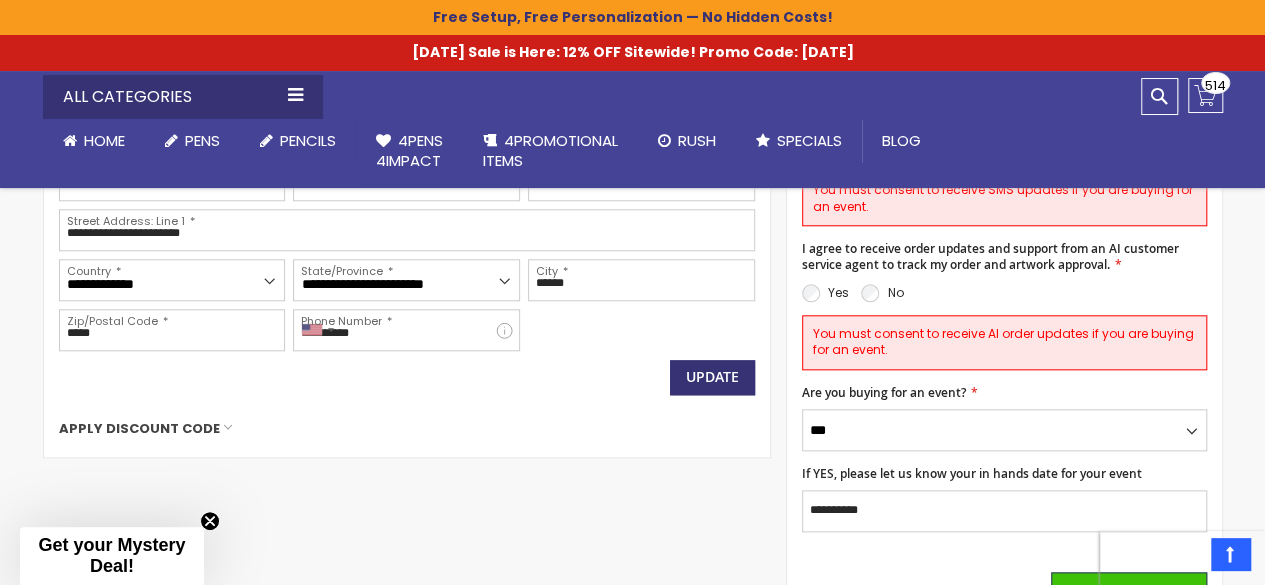 click on "Yes" at bounding box center (825, 293) 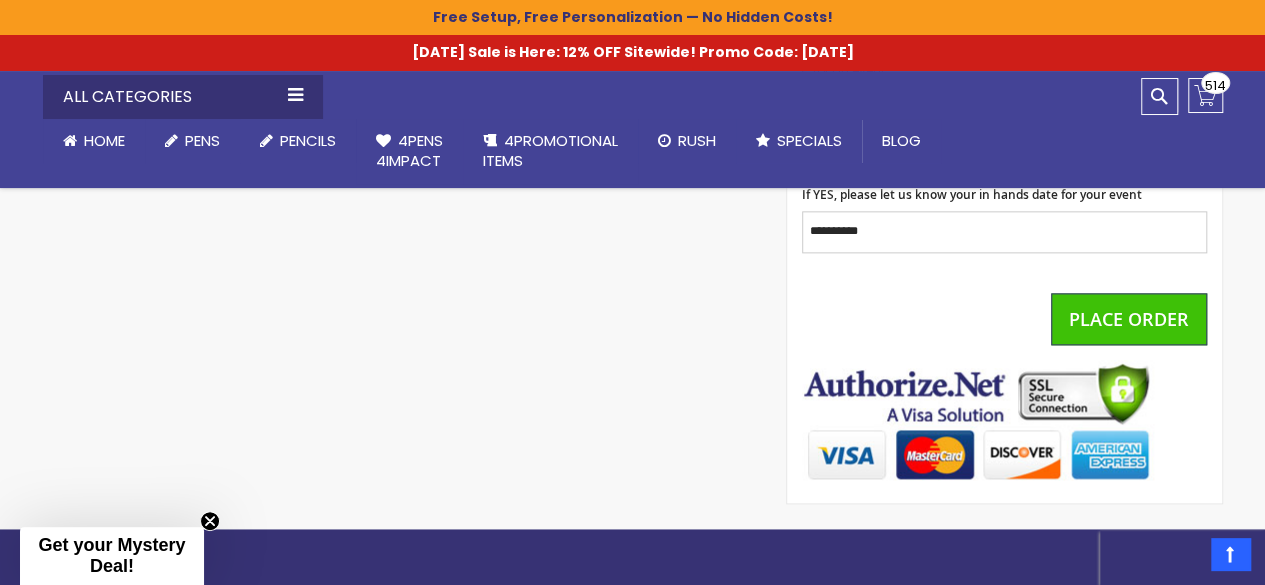 scroll, scrollTop: 1174, scrollLeft: 0, axis: vertical 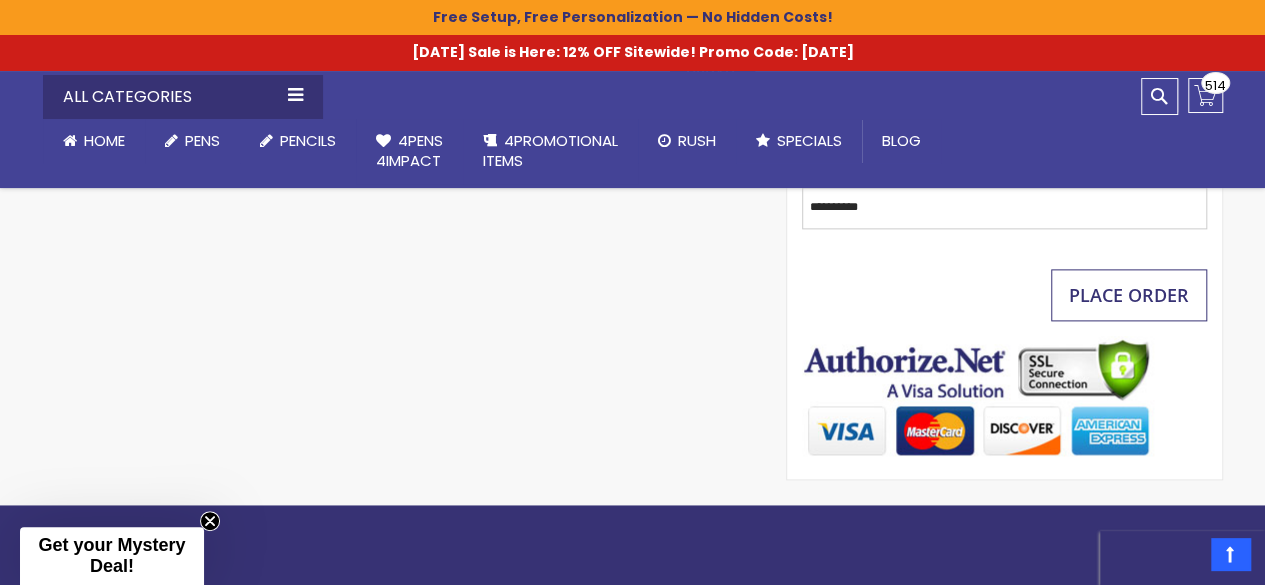 click on "Place Order" at bounding box center [1129, 295] 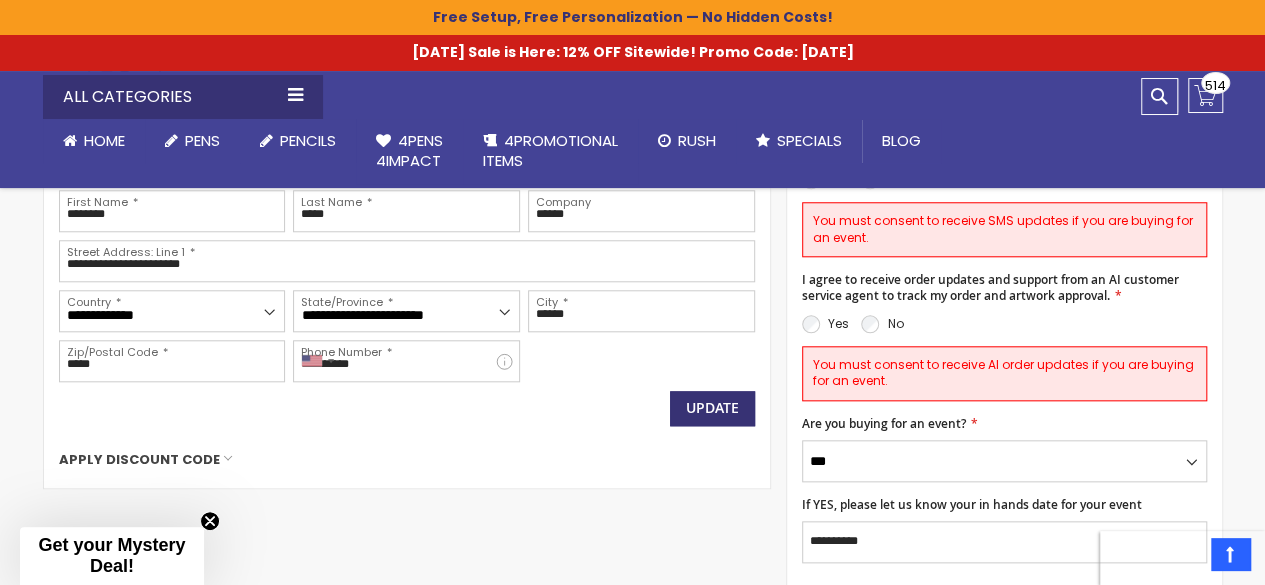 scroll, scrollTop: 632, scrollLeft: 0, axis: vertical 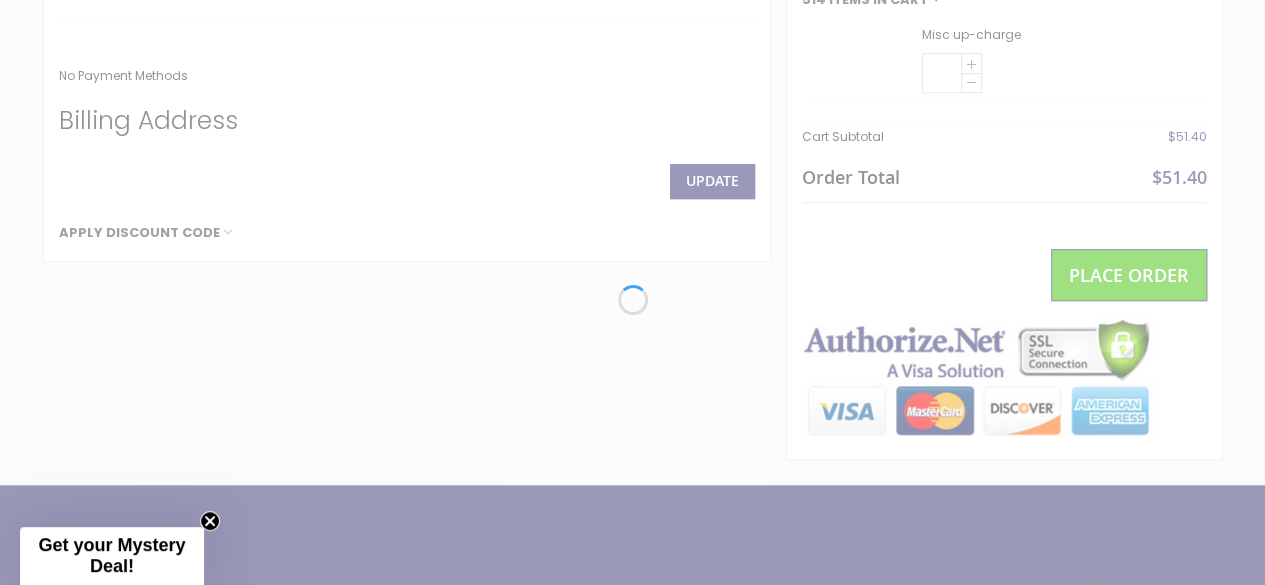 select on "*" 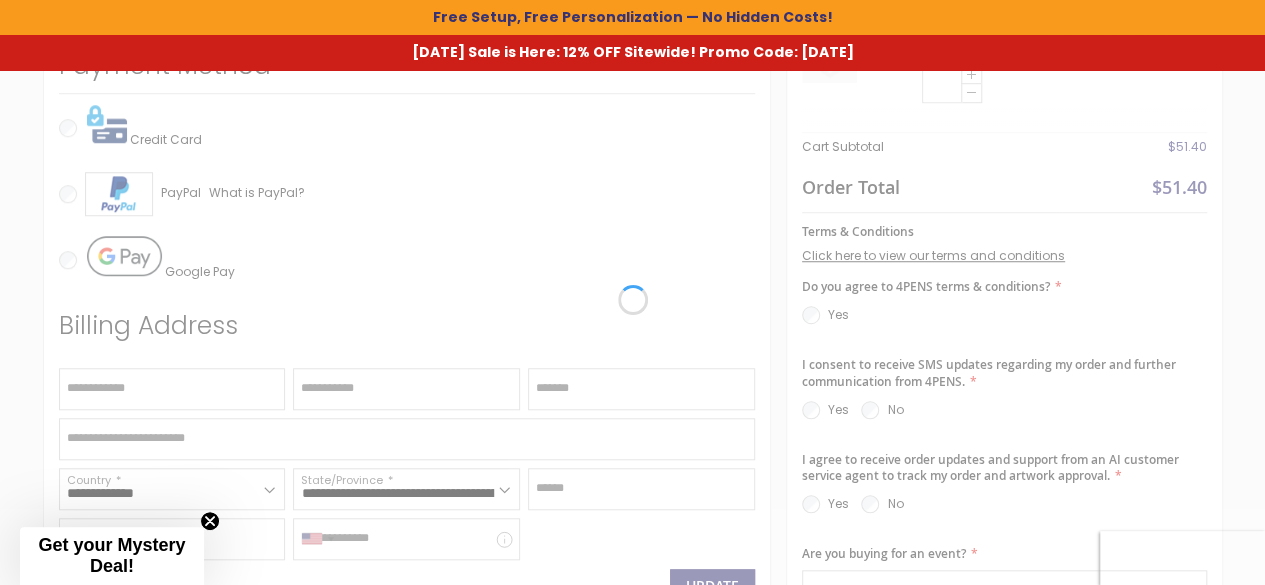 scroll, scrollTop: 0, scrollLeft: 0, axis: both 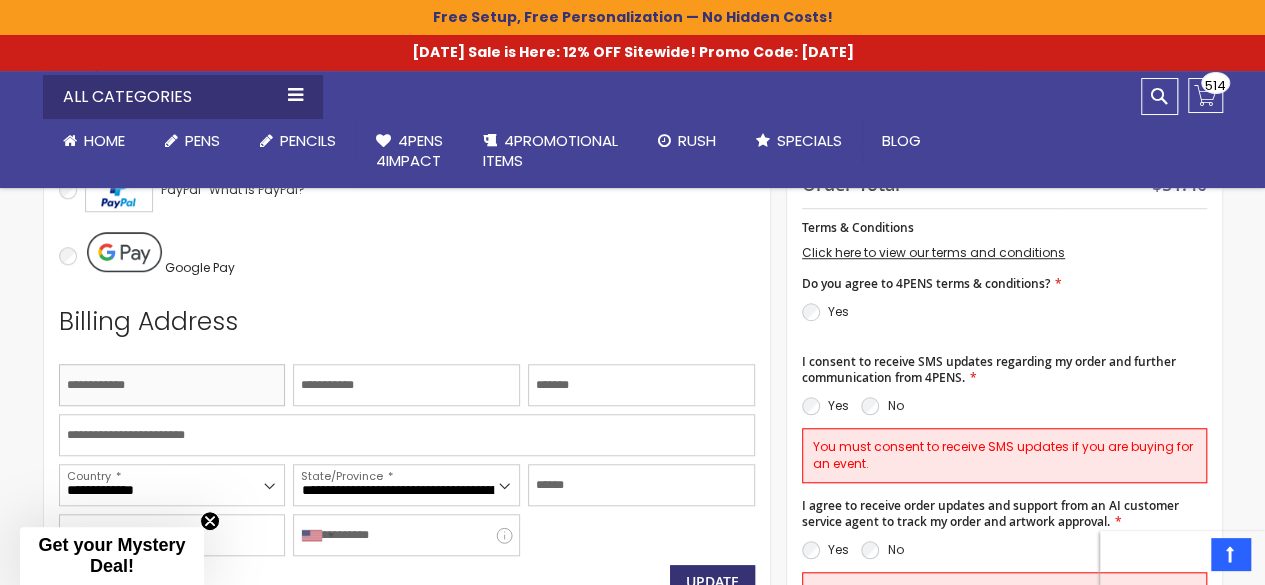 click on "First Name" at bounding box center [172, 385] 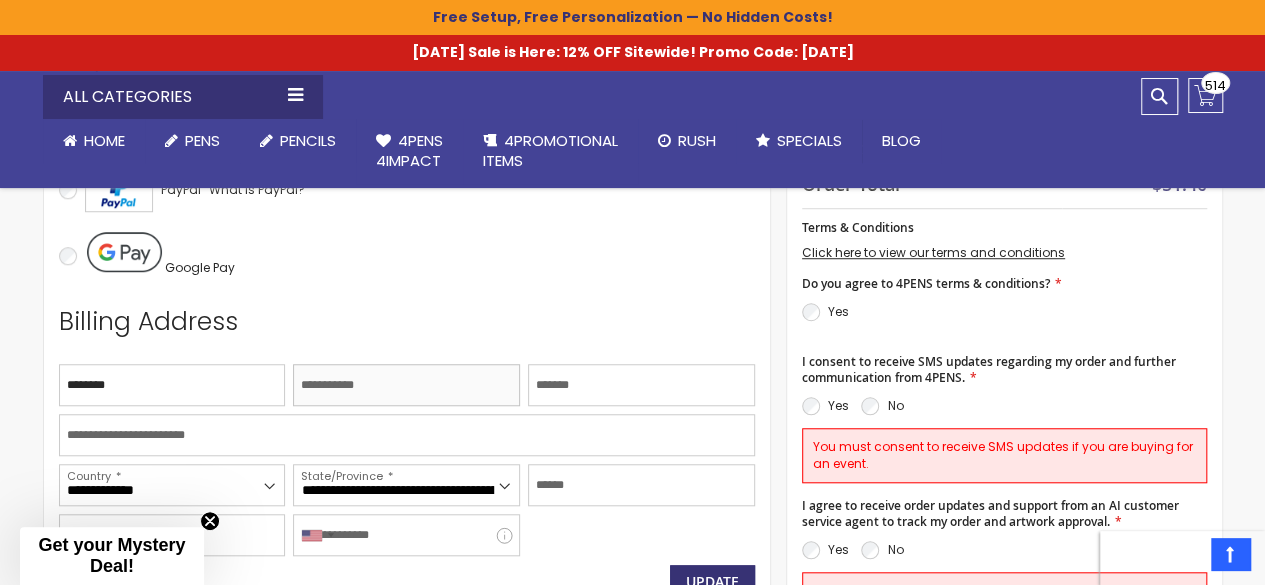 type on "*****" 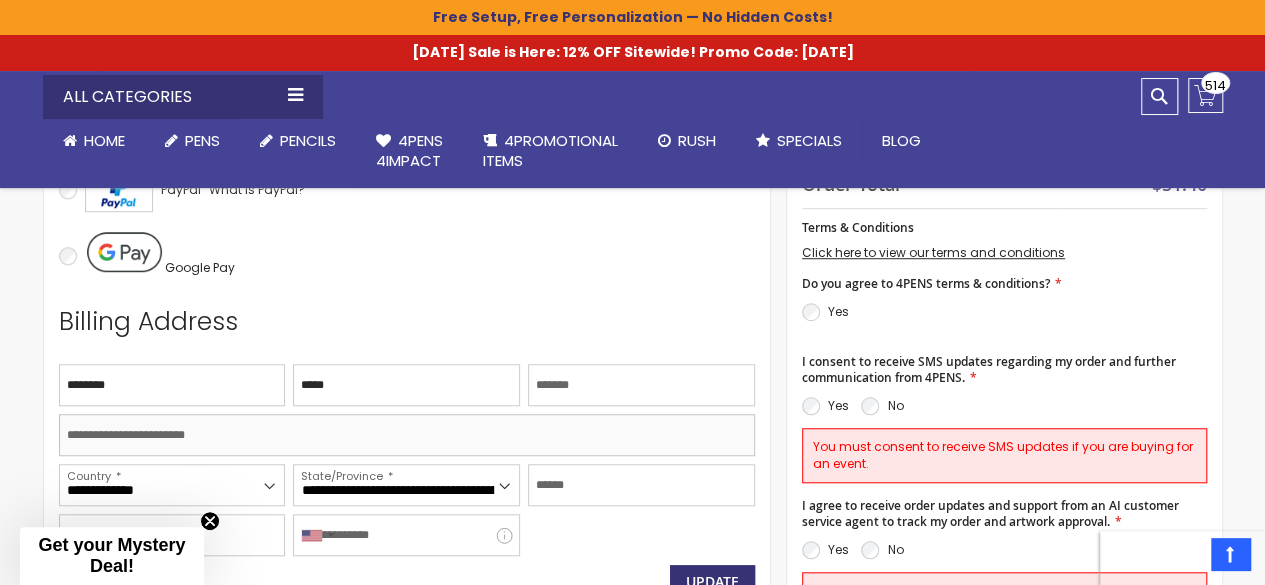 type on "**********" 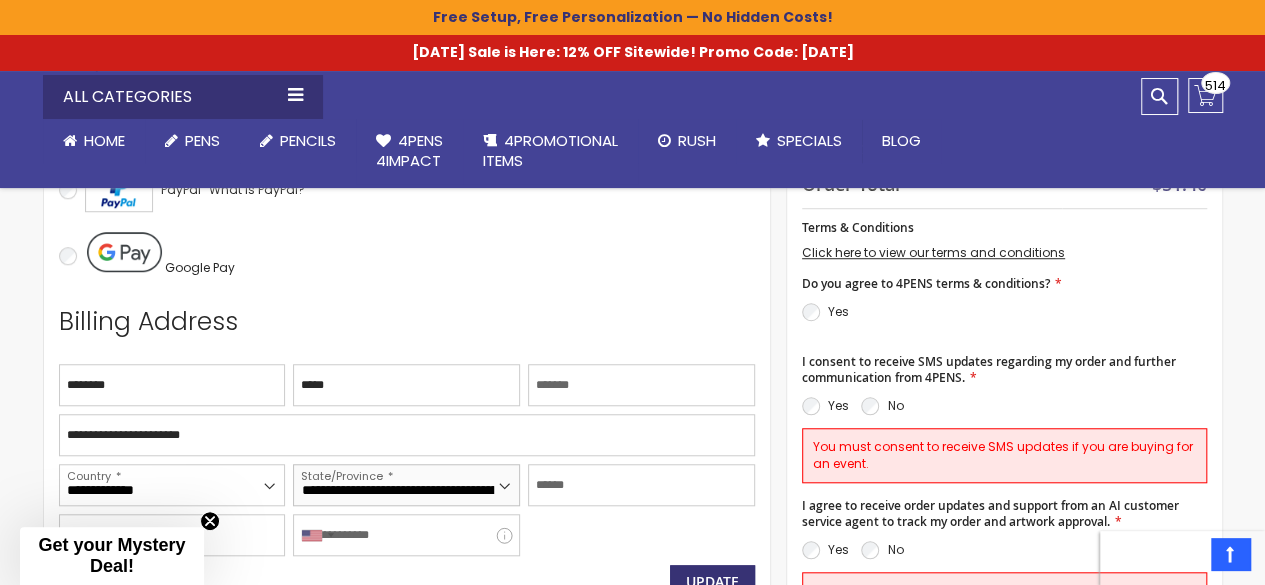 select on "**" 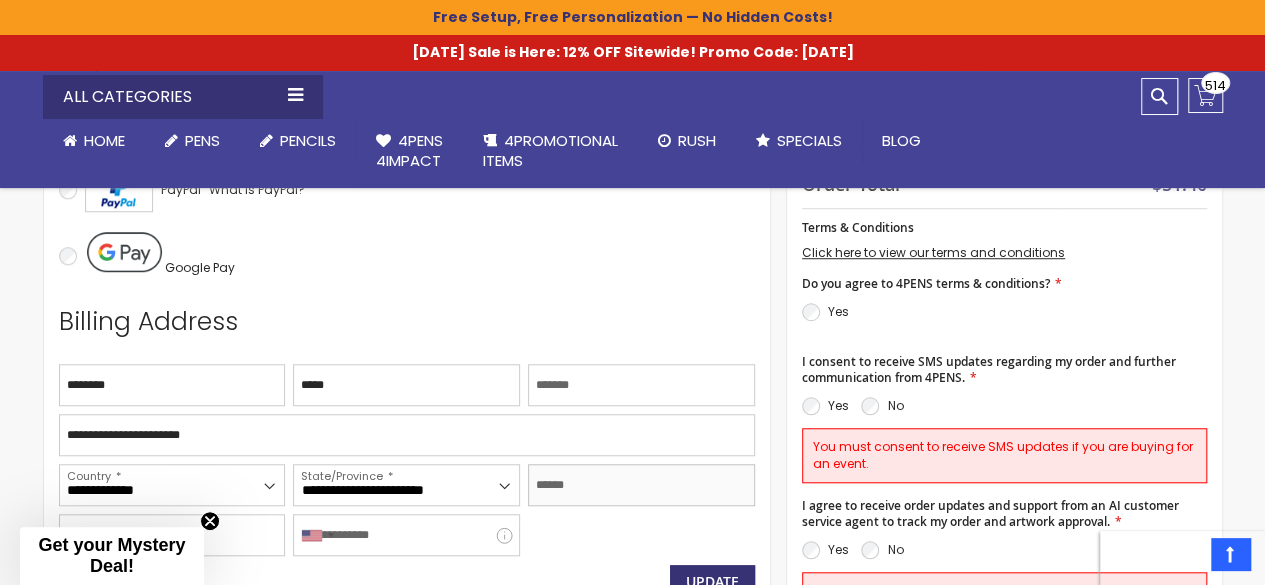 type on "******" 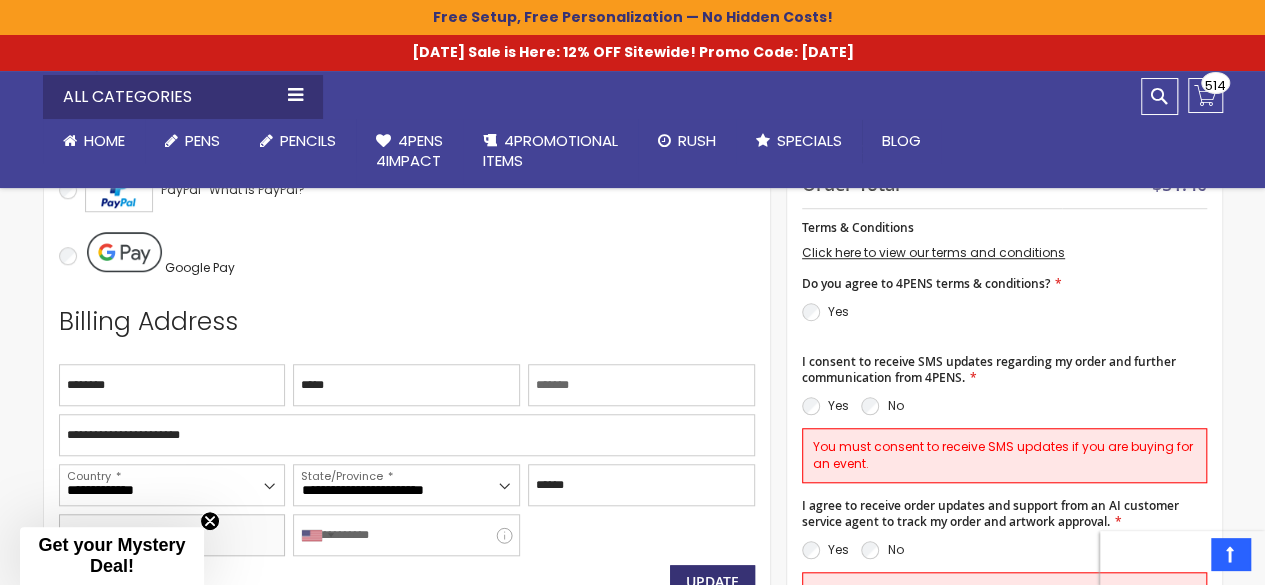 type on "*****" 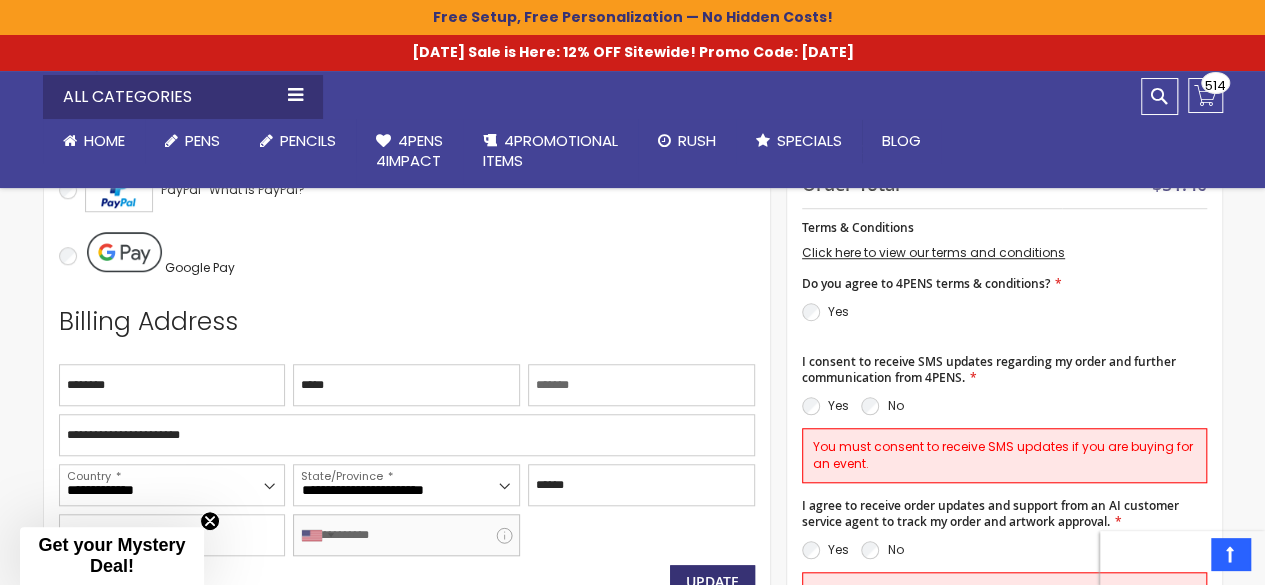 type on "**********" 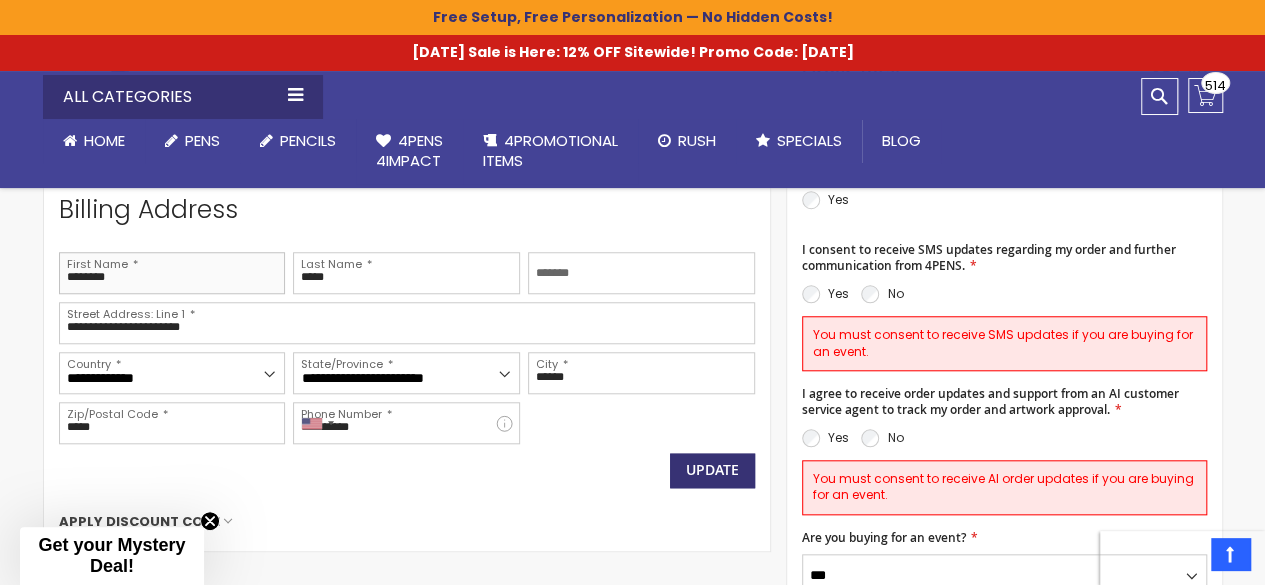 scroll, scrollTop: 728, scrollLeft: 0, axis: vertical 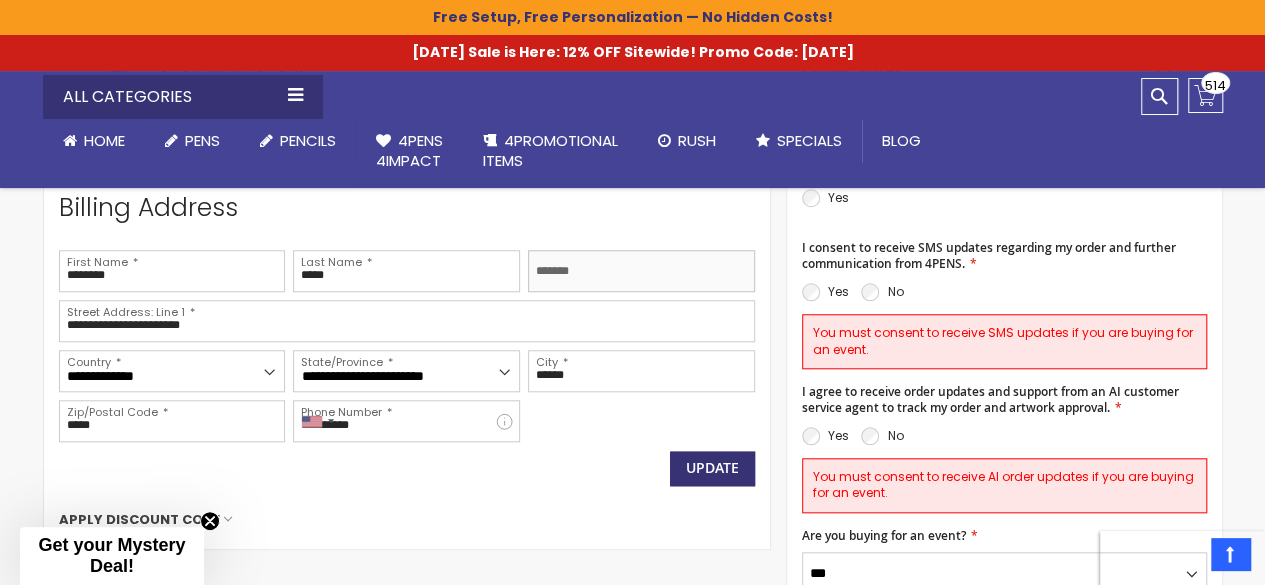 click on "Company" at bounding box center [641, 271] 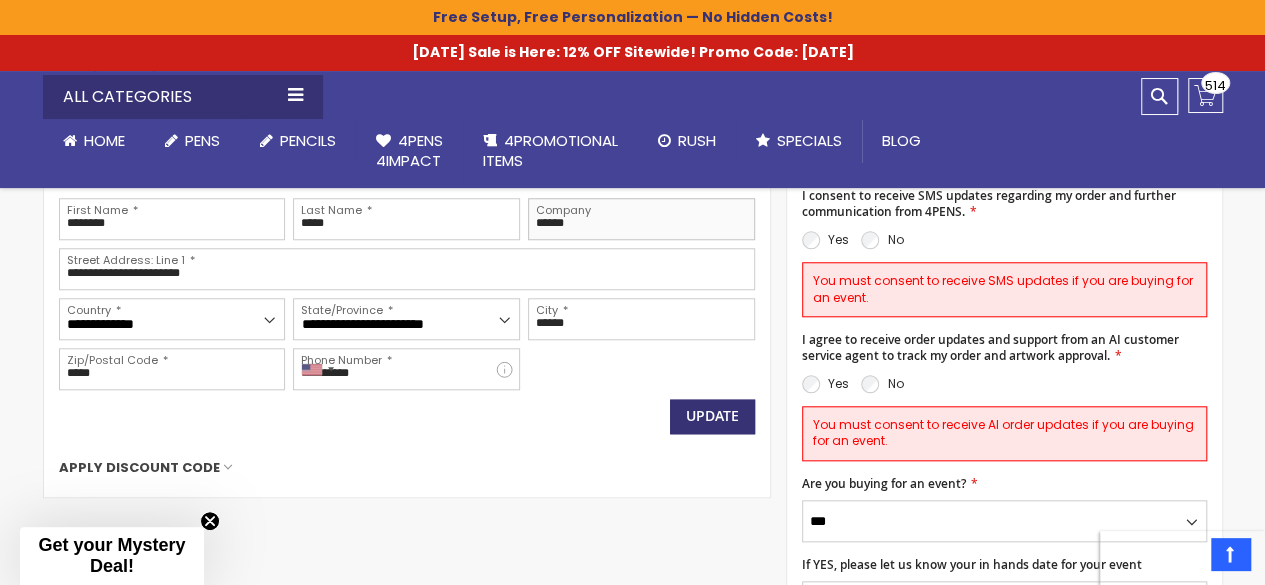 scroll, scrollTop: 788, scrollLeft: 0, axis: vertical 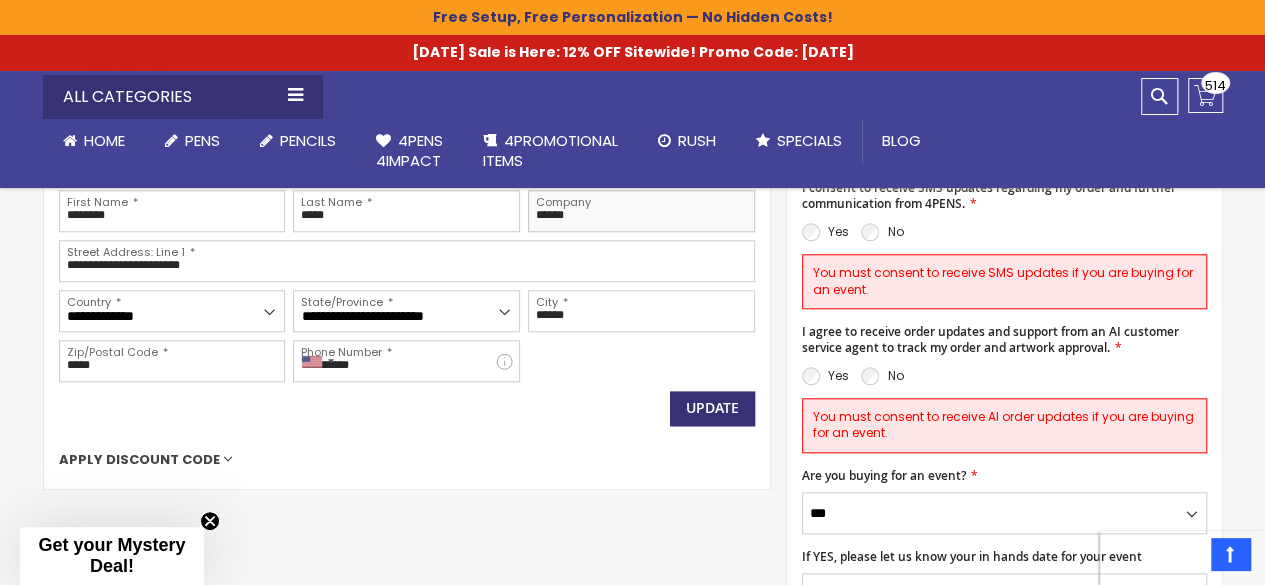 type on "******" 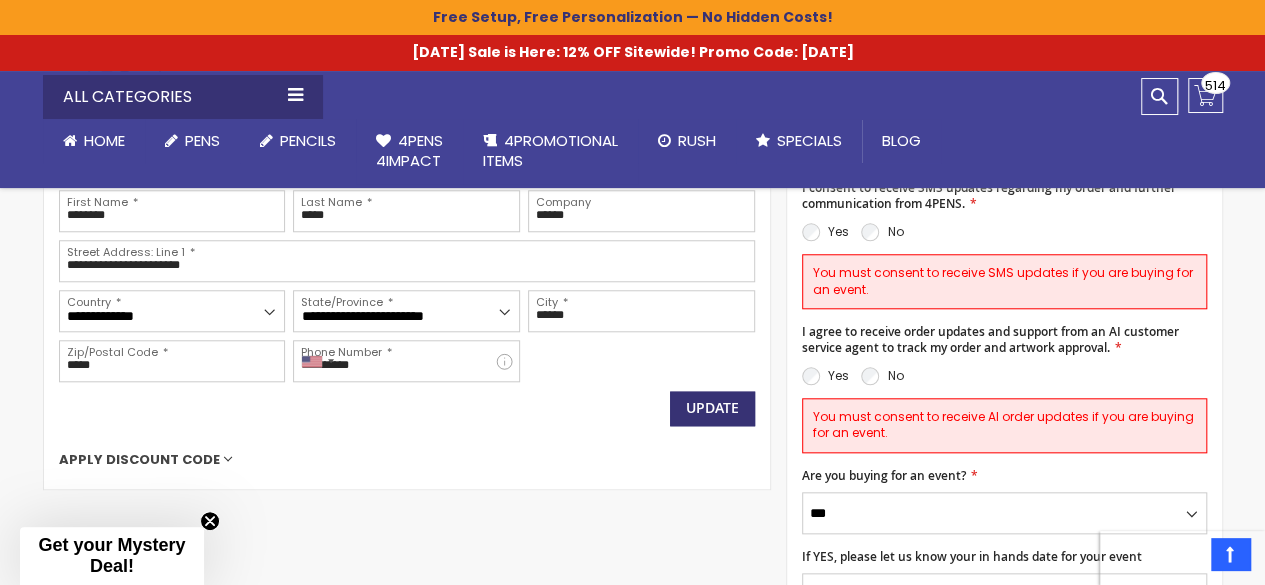 click on "Apply Discount Code" at bounding box center (407, 460) 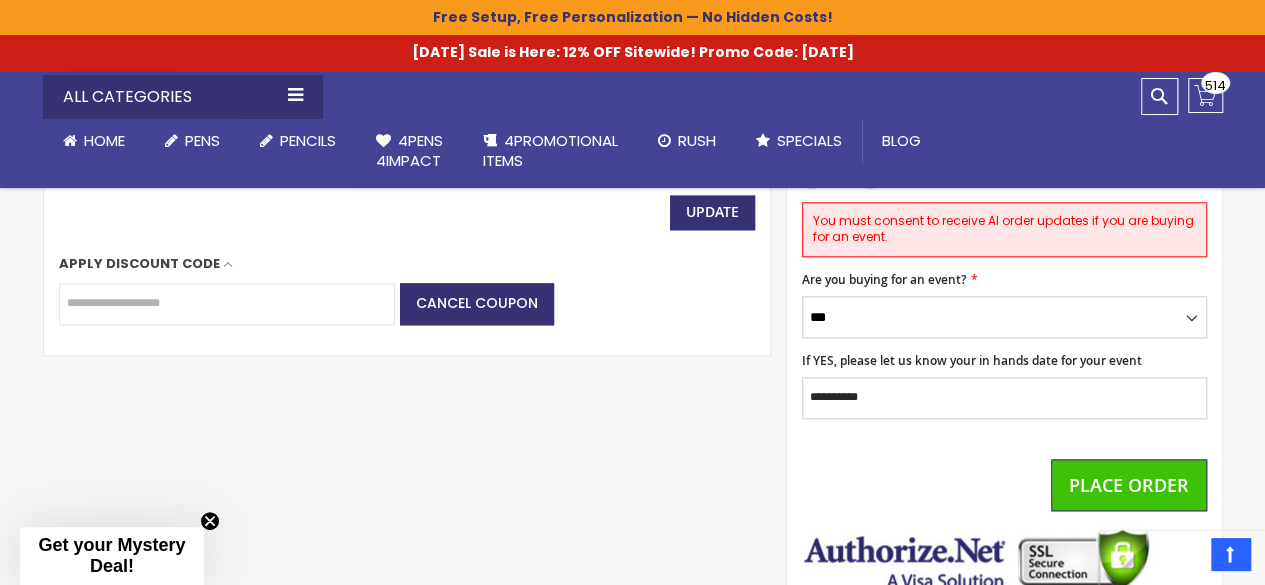 scroll, scrollTop: 984, scrollLeft: 0, axis: vertical 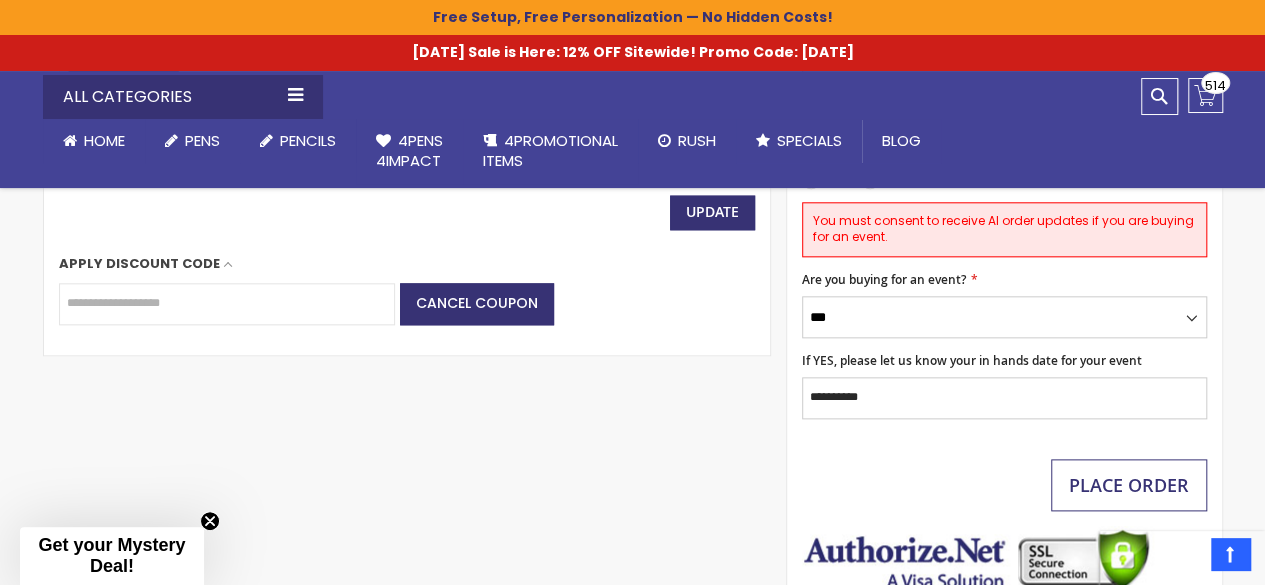 click on "Place Order" at bounding box center [1129, 485] 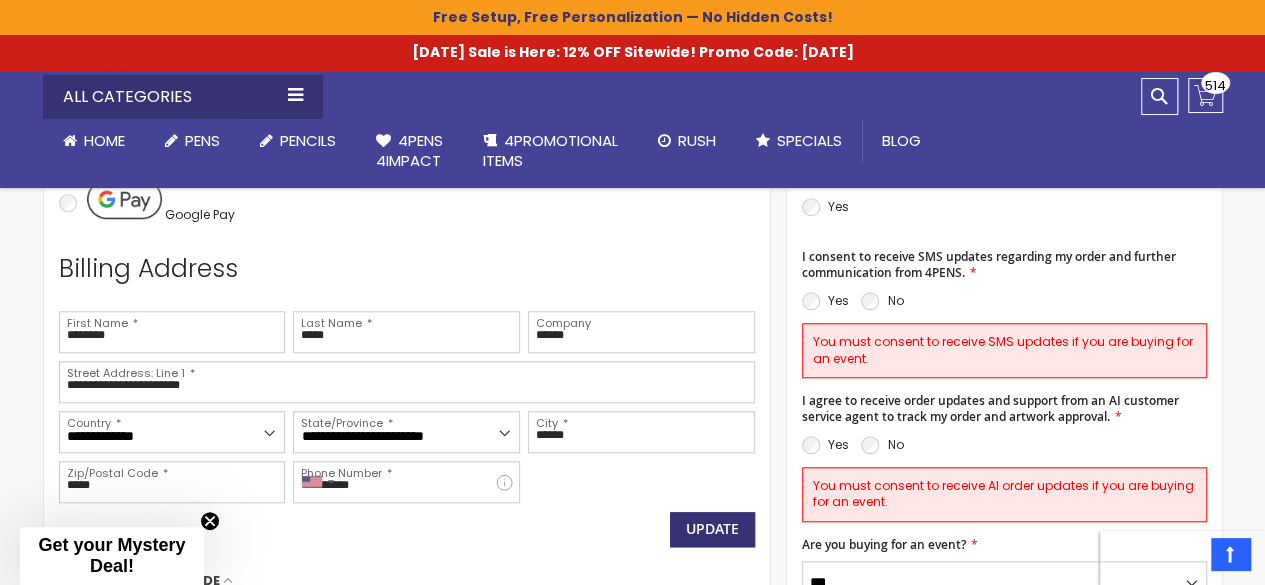 scroll, scrollTop: 632, scrollLeft: 0, axis: vertical 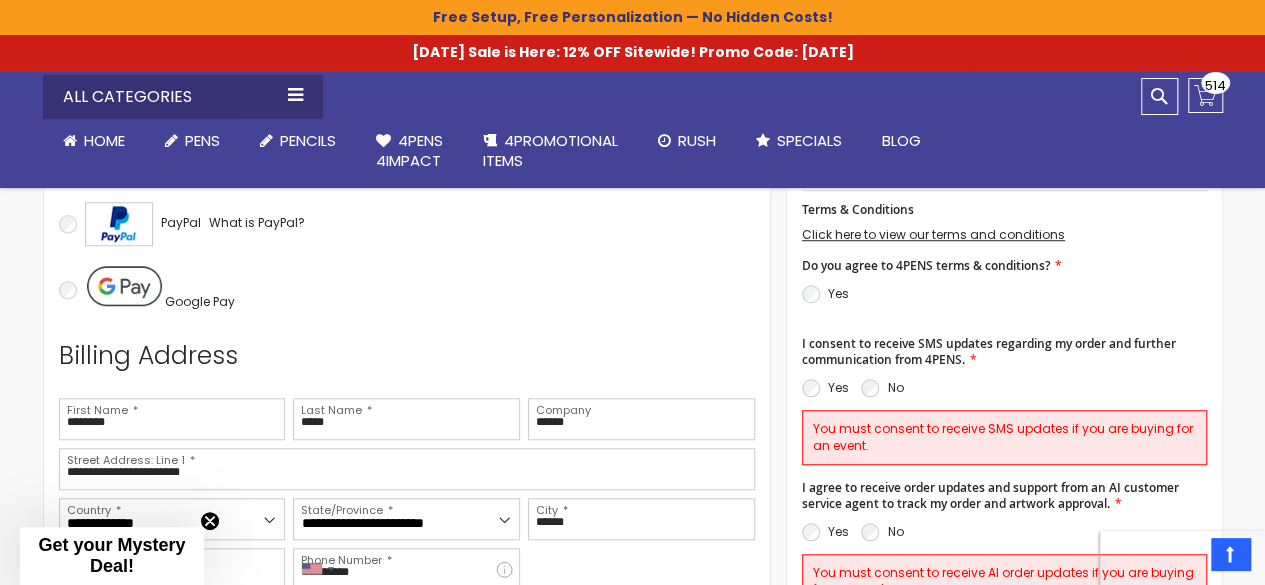 click on "No" at bounding box center [882, 532] 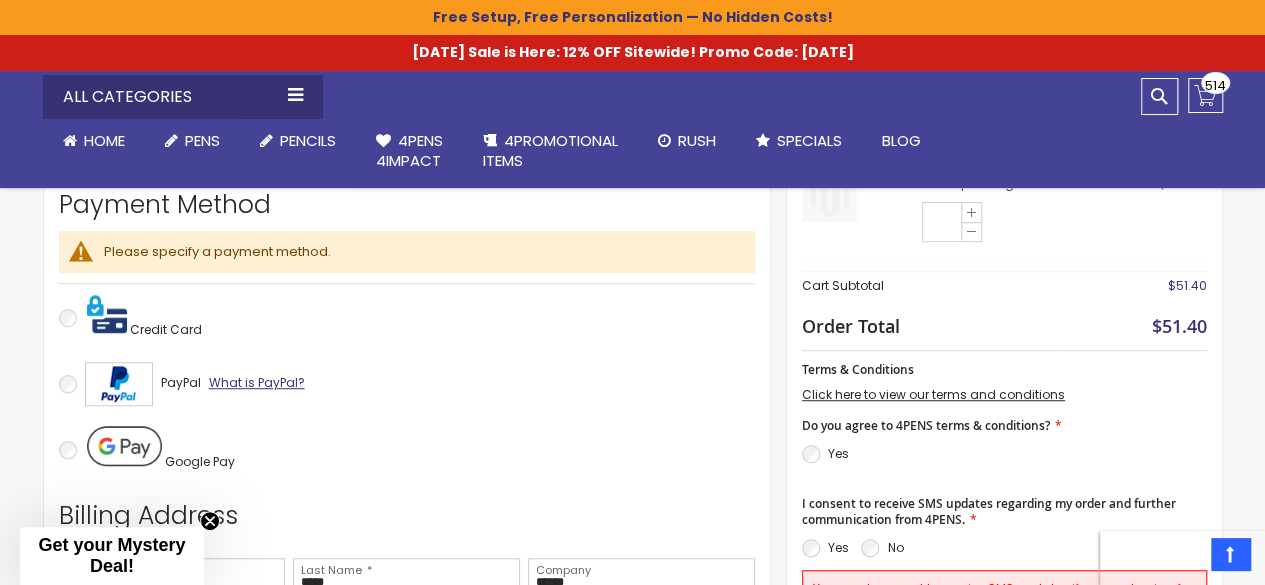 scroll, scrollTop: 474, scrollLeft: 0, axis: vertical 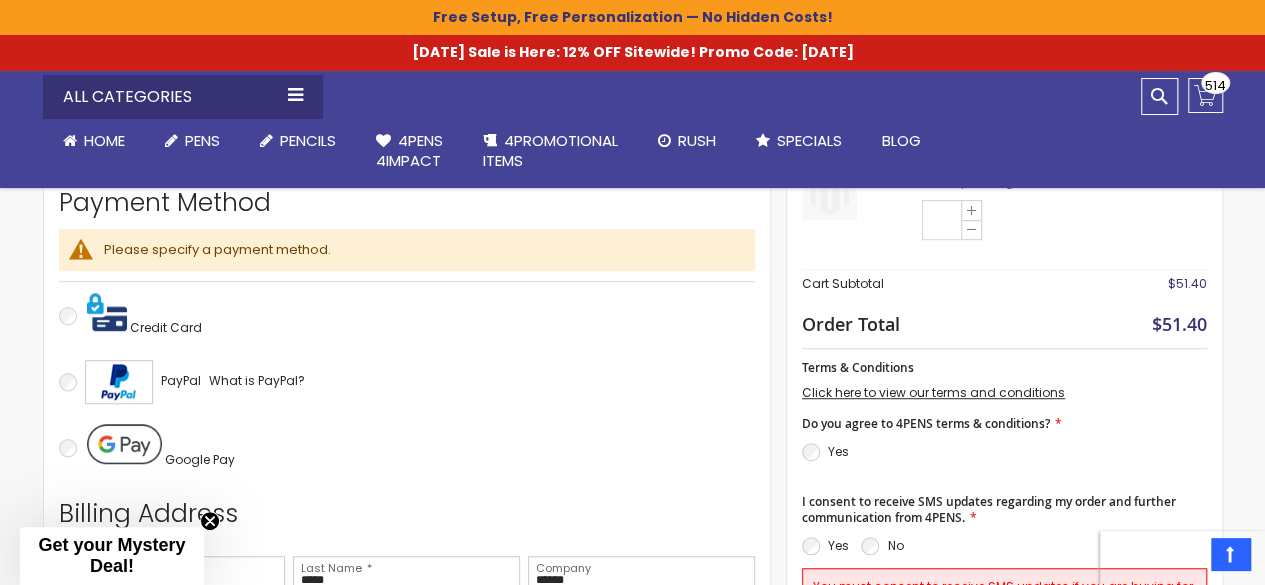 click on "Credit Card" at bounding box center (166, 327) 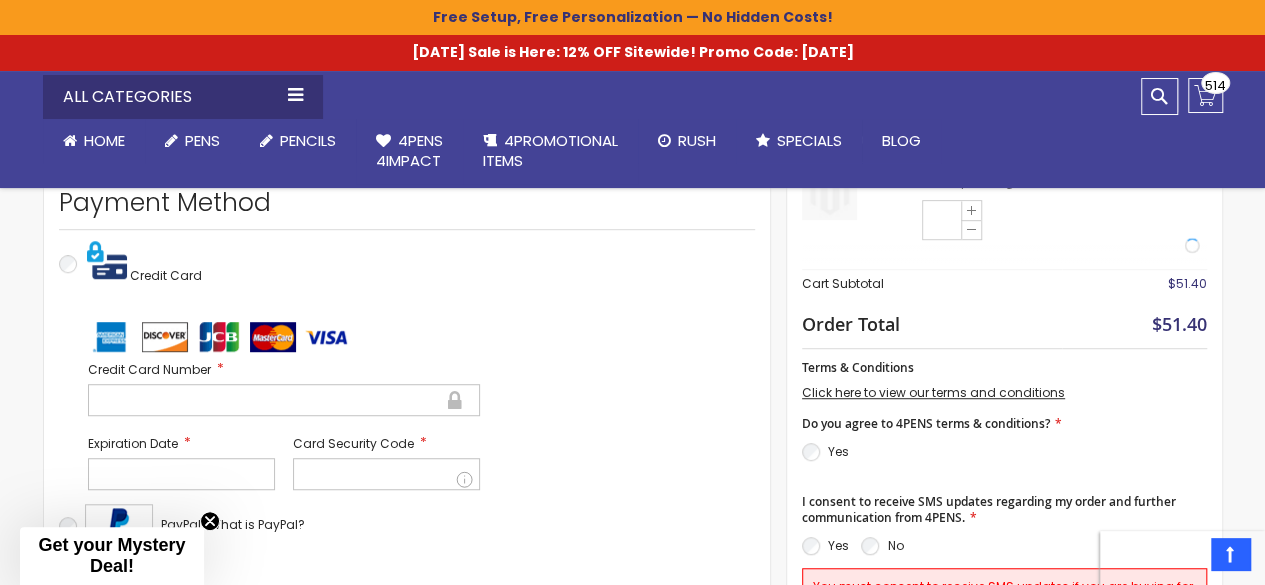 click on "Credit Card Number" at bounding box center [284, 388] 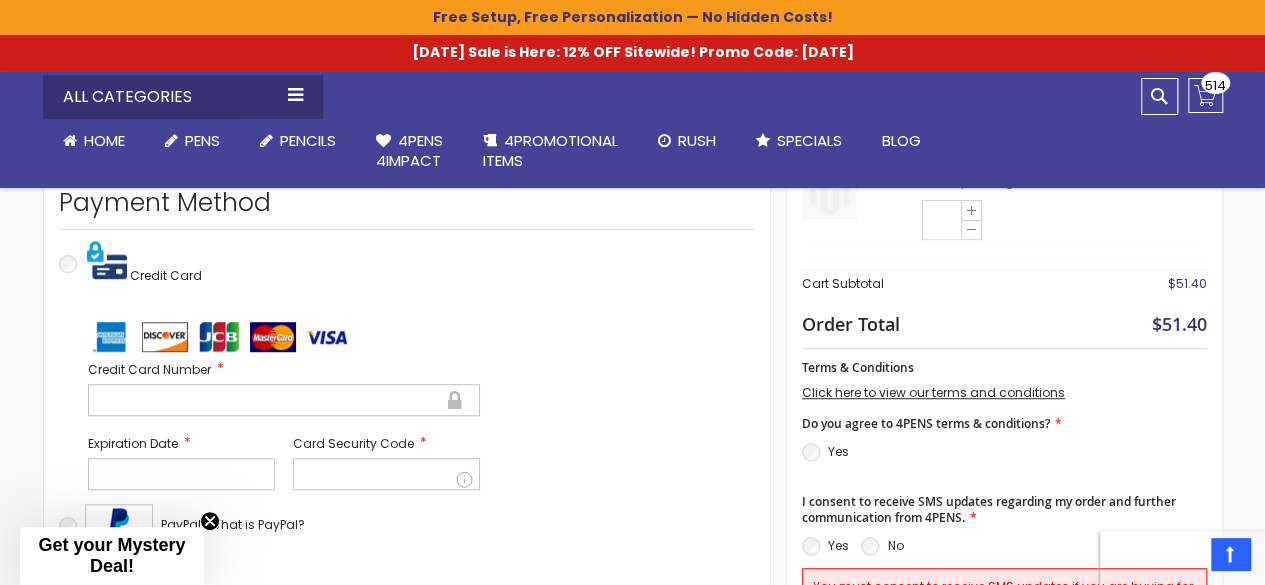 click at bounding box center [284, 400] 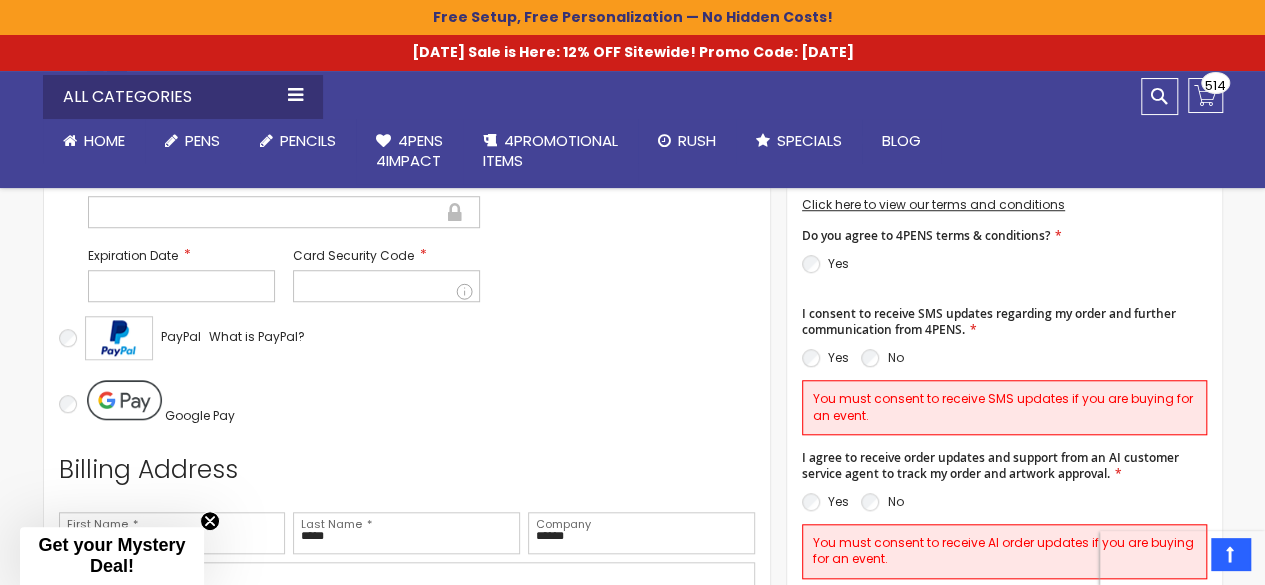 scroll, scrollTop: 676, scrollLeft: 0, axis: vertical 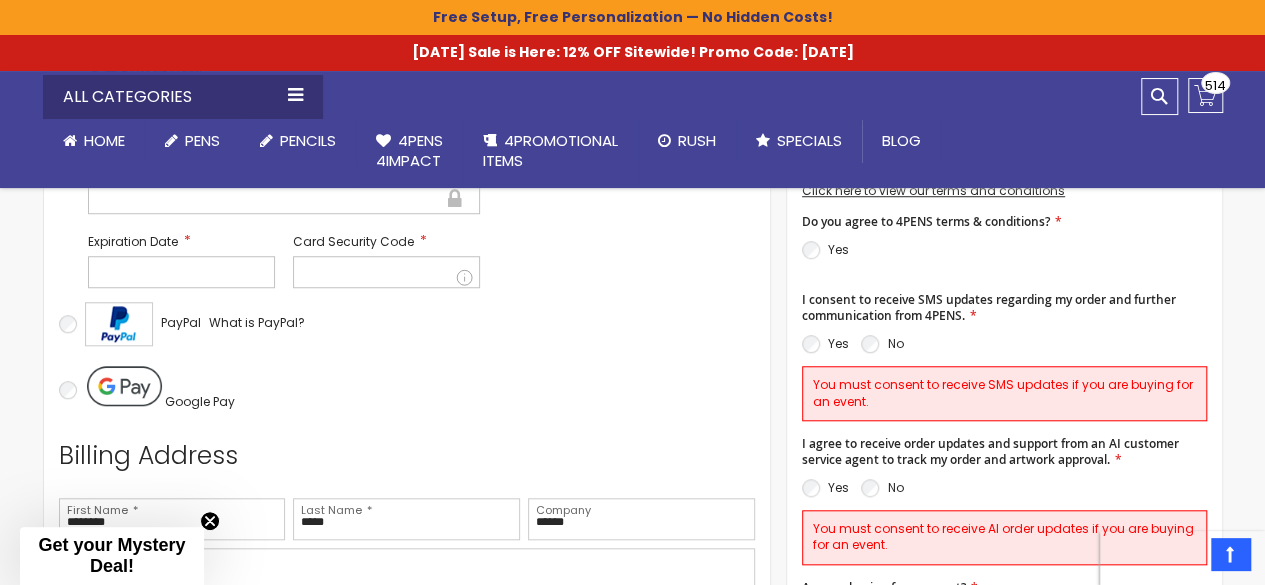 click on "Yes" at bounding box center (825, 488) 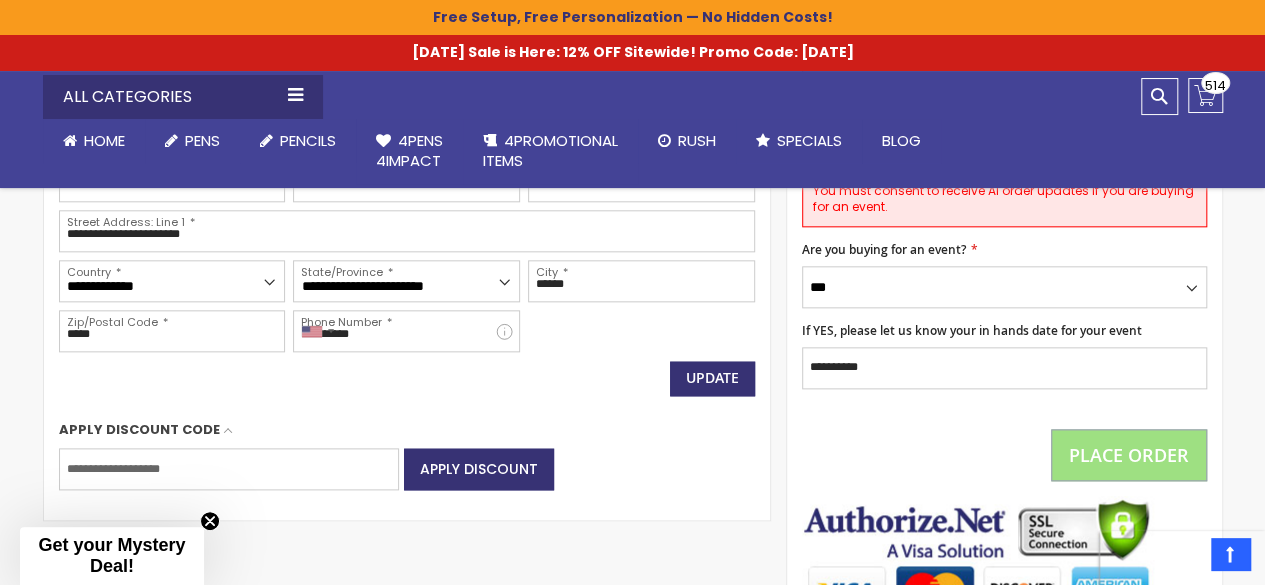 scroll, scrollTop: 994, scrollLeft: 0, axis: vertical 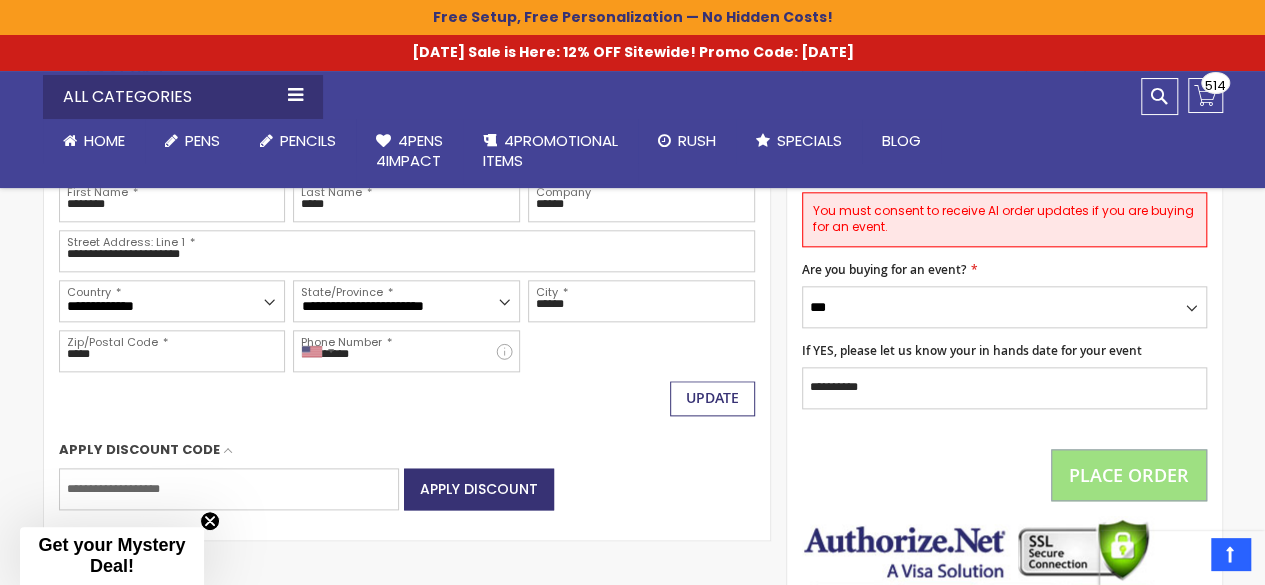 click on "Update" at bounding box center (712, 397) 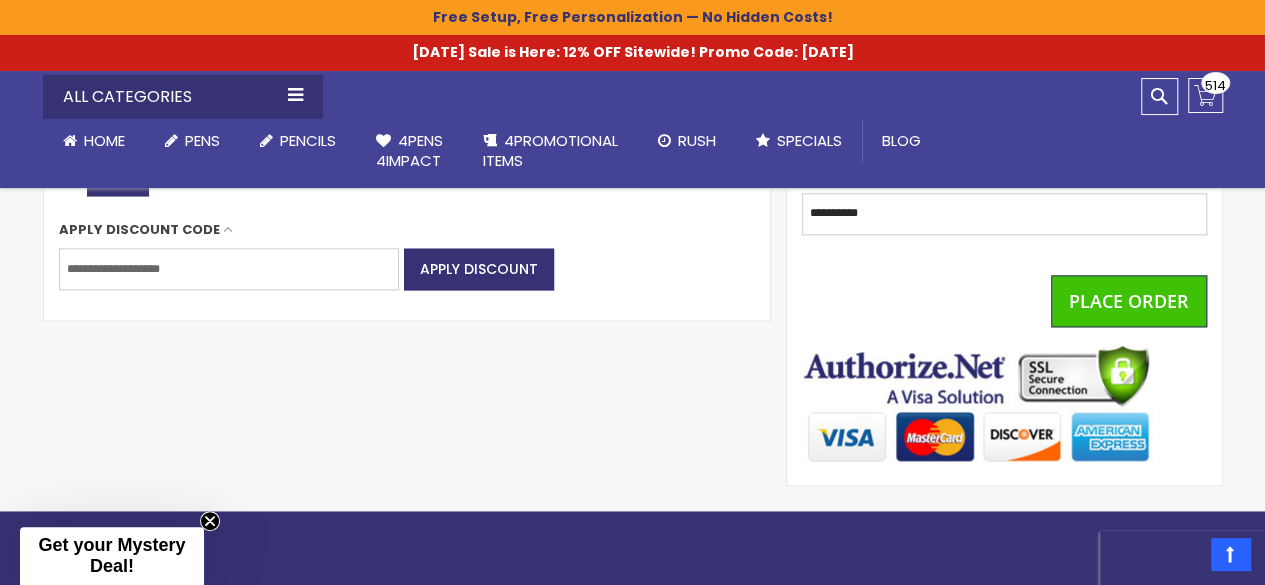 scroll, scrollTop: 1176, scrollLeft: 0, axis: vertical 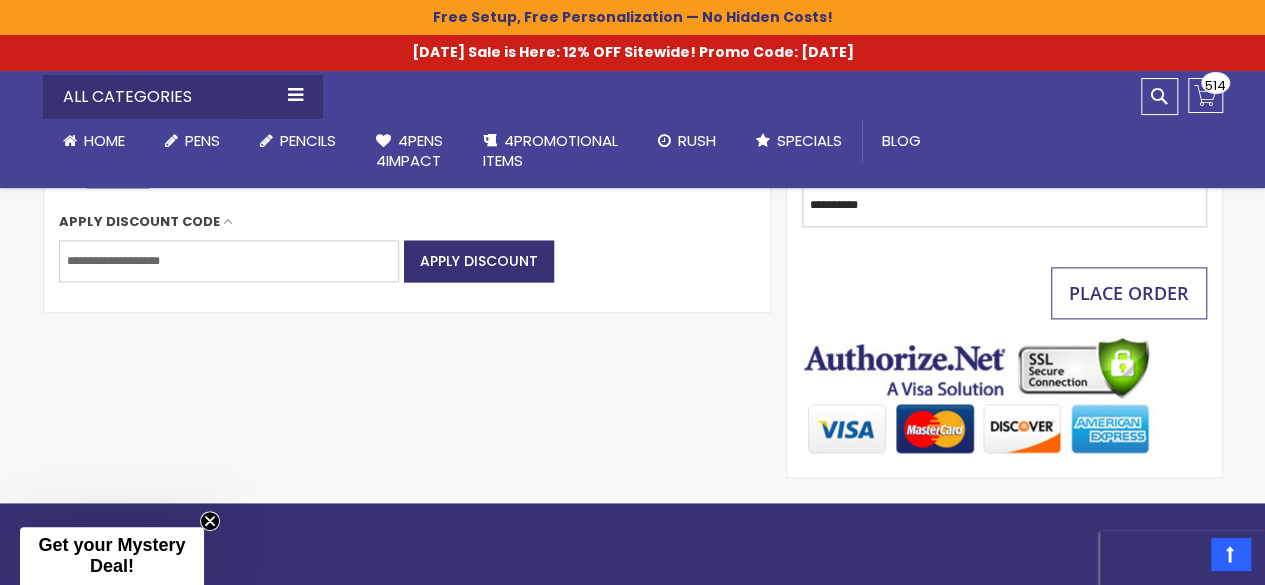 click on "Place Order" at bounding box center (1129, 293) 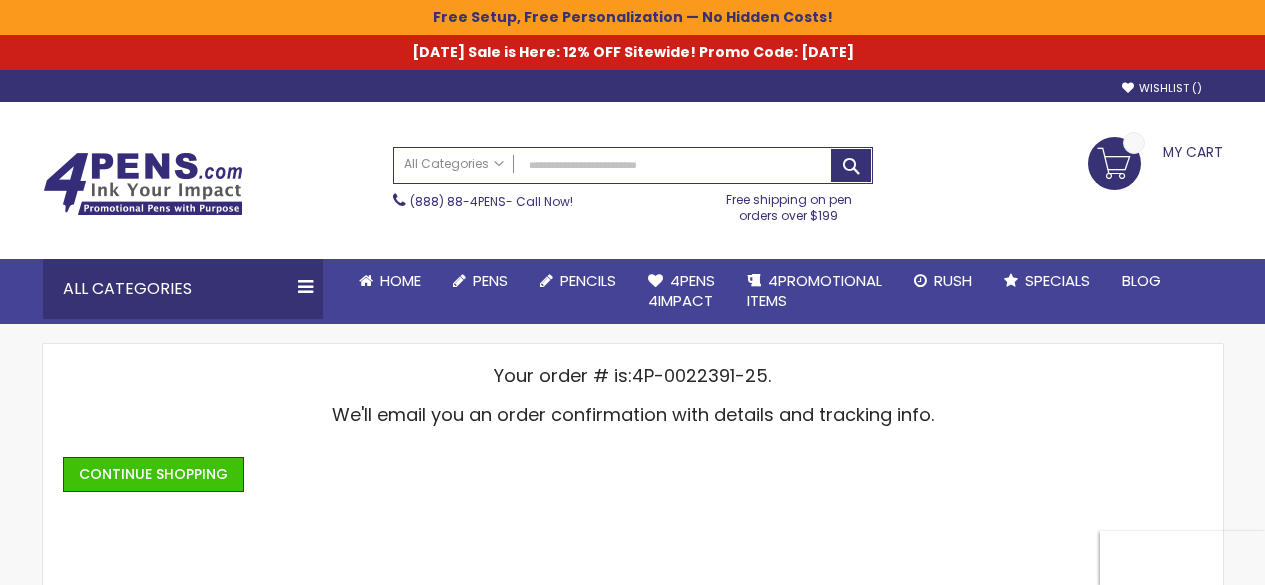 scroll, scrollTop: 0, scrollLeft: 0, axis: both 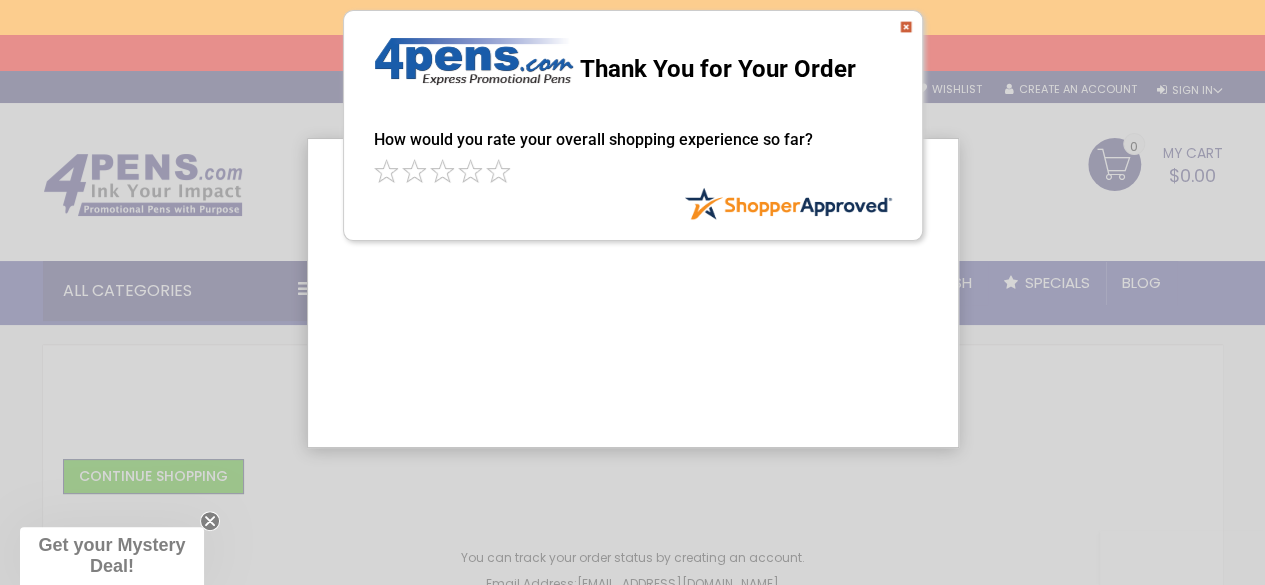 click on "Thank You for Your Order" at bounding box center [633, 60] 